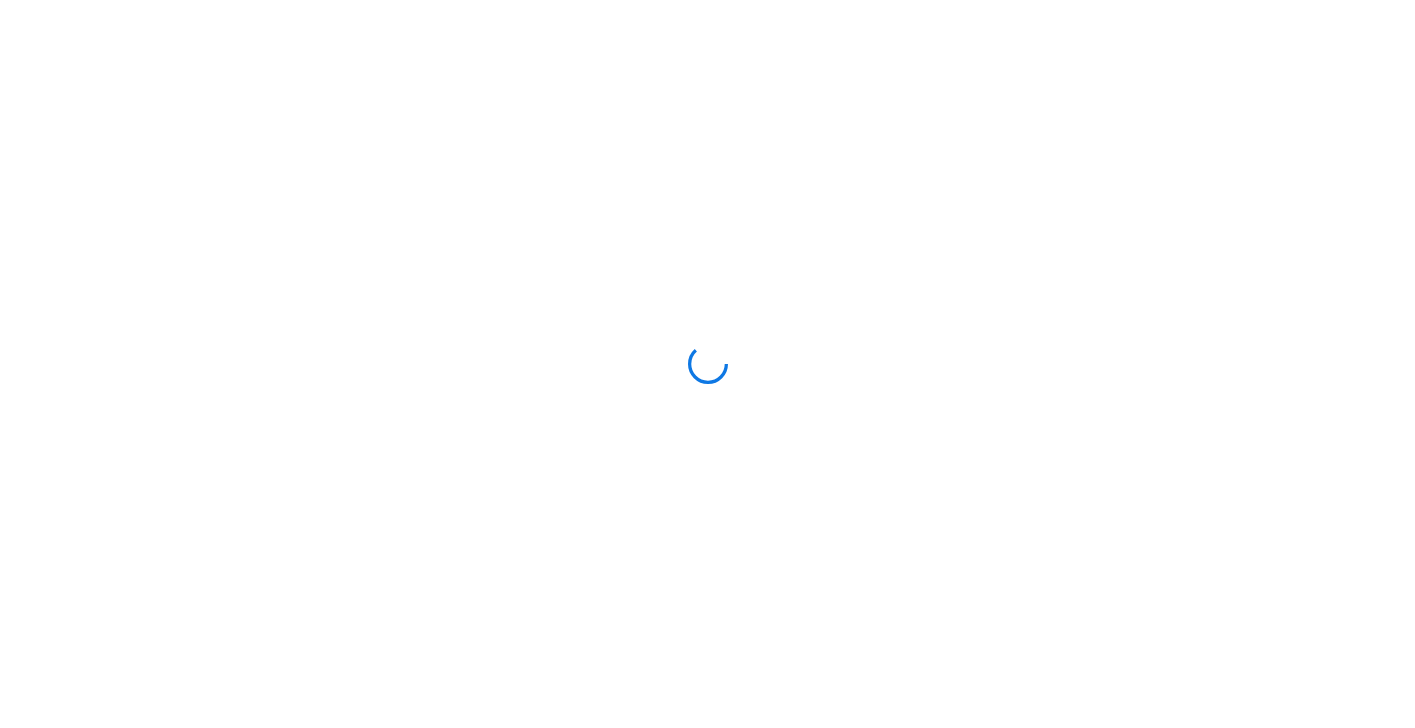 scroll, scrollTop: 0, scrollLeft: 0, axis: both 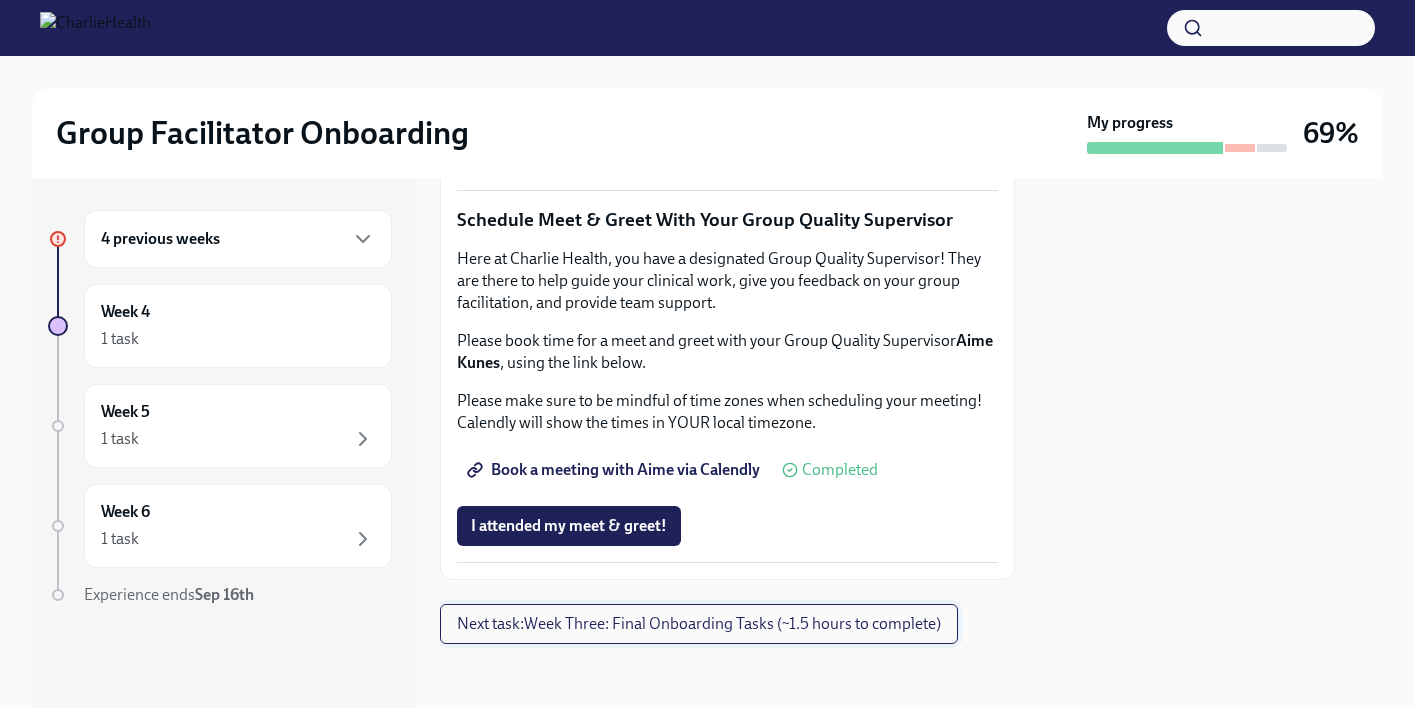 click on "Next task :  Week Three: Final Onboarding Tasks (~1.5 hours to complete)" at bounding box center [699, 624] 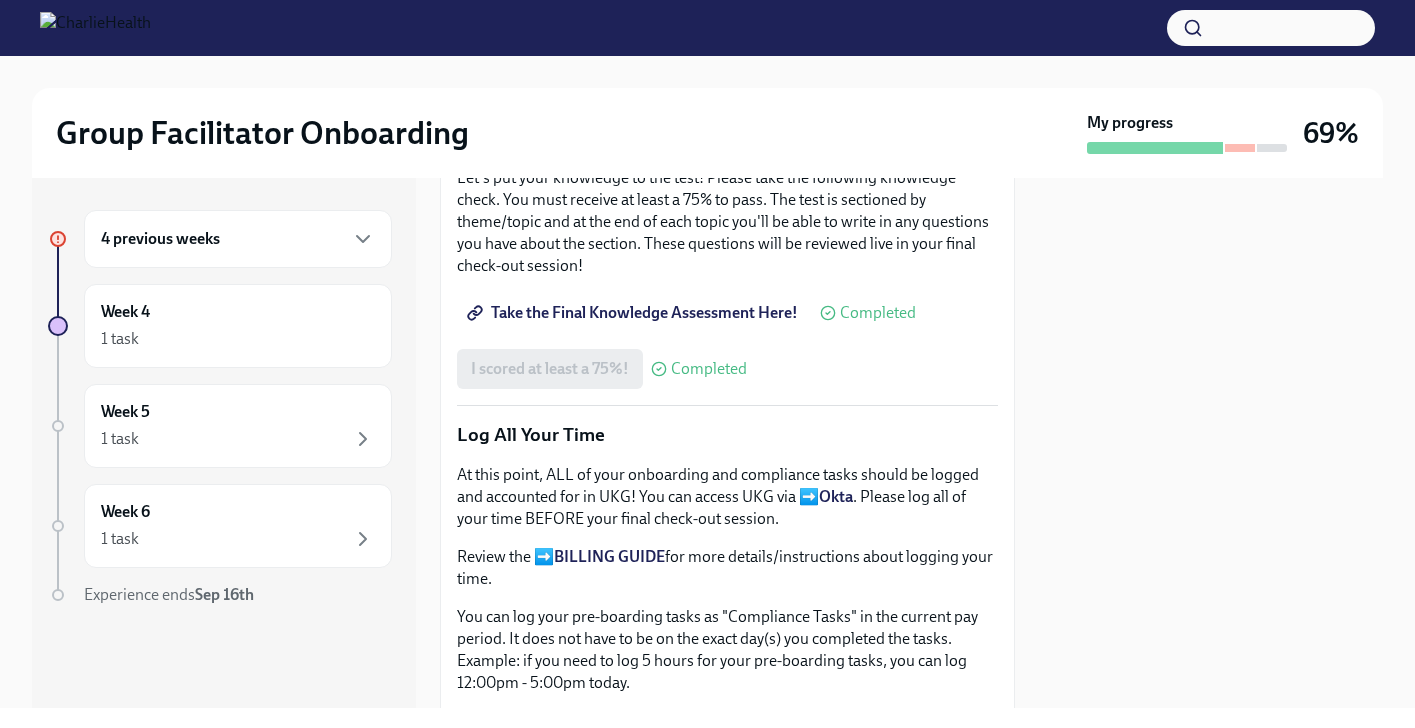 scroll, scrollTop: 1126, scrollLeft: 0, axis: vertical 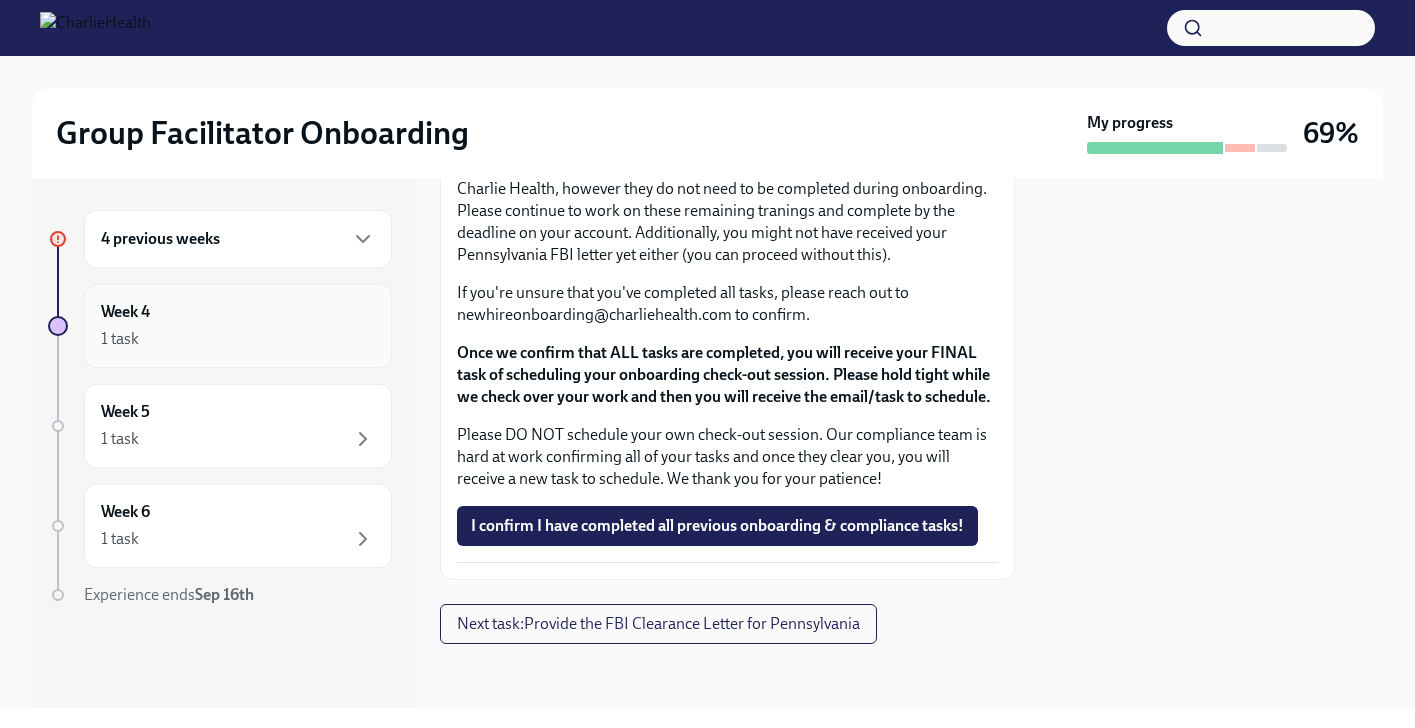 click on "1 task" at bounding box center (238, 339) 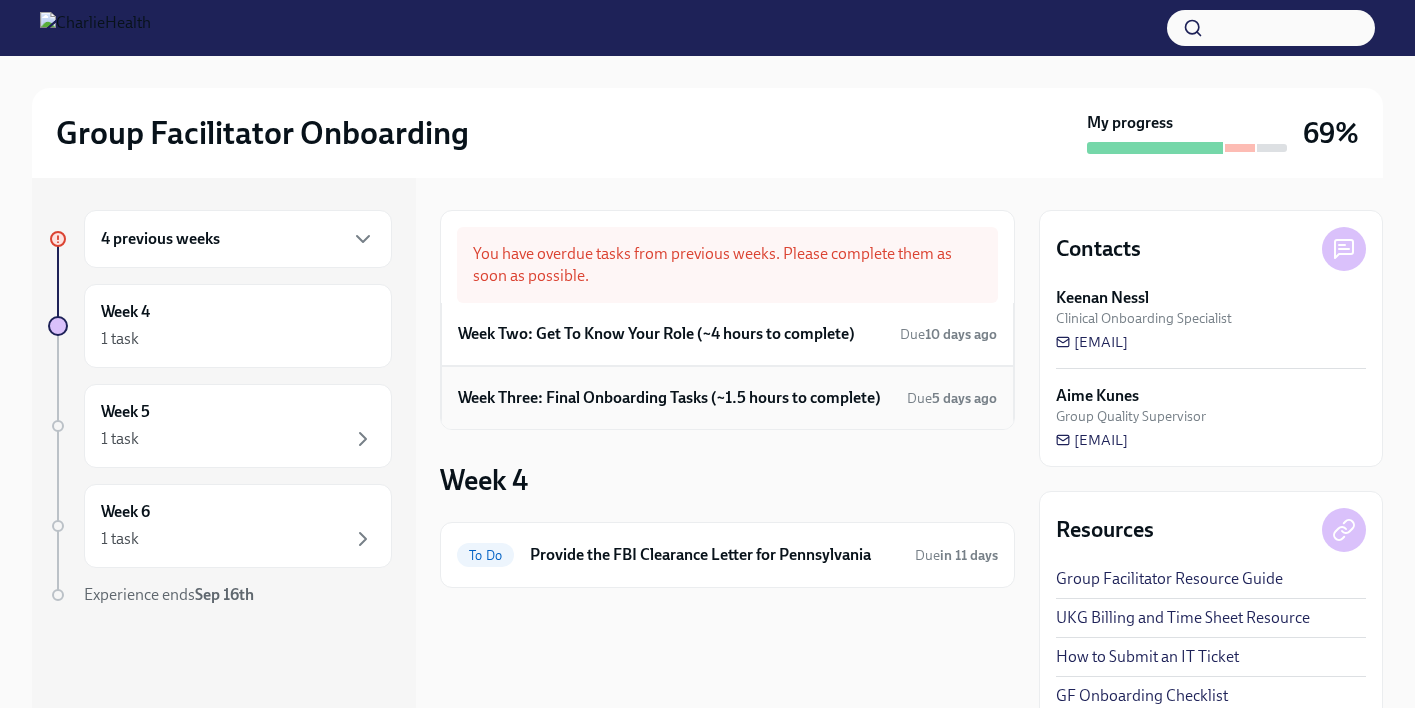 click on "Week Three: Final Onboarding Tasks (~1.5 hours to complete) Due  5 days ago" at bounding box center [727, 398] 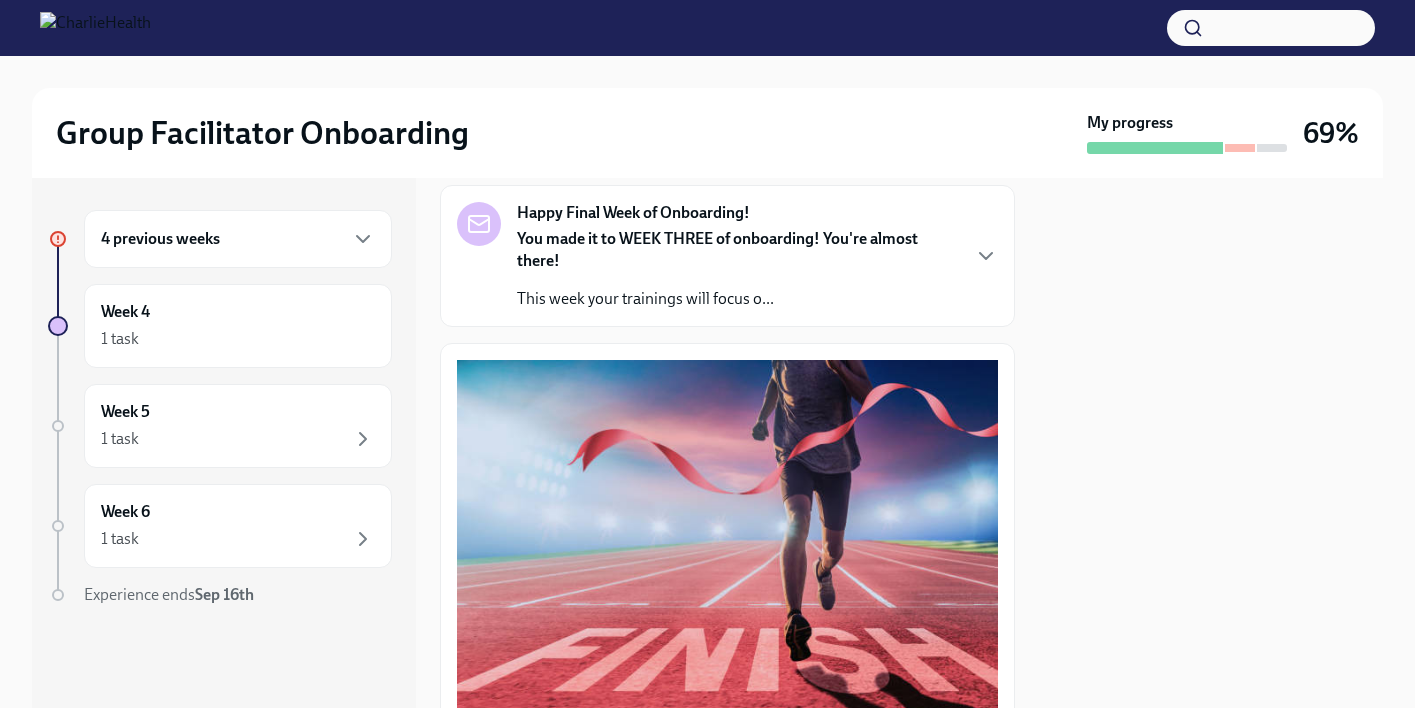 scroll, scrollTop: 0, scrollLeft: 0, axis: both 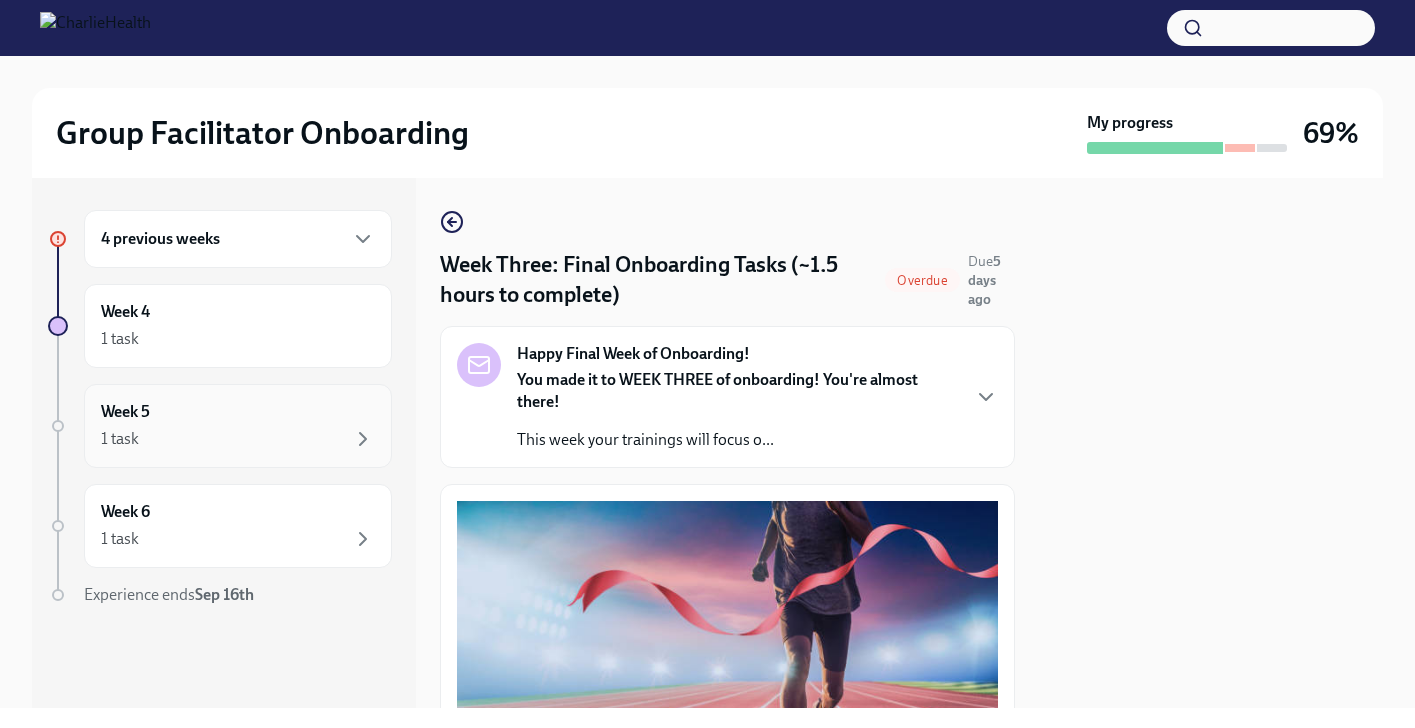 click on "1 task" at bounding box center (238, 439) 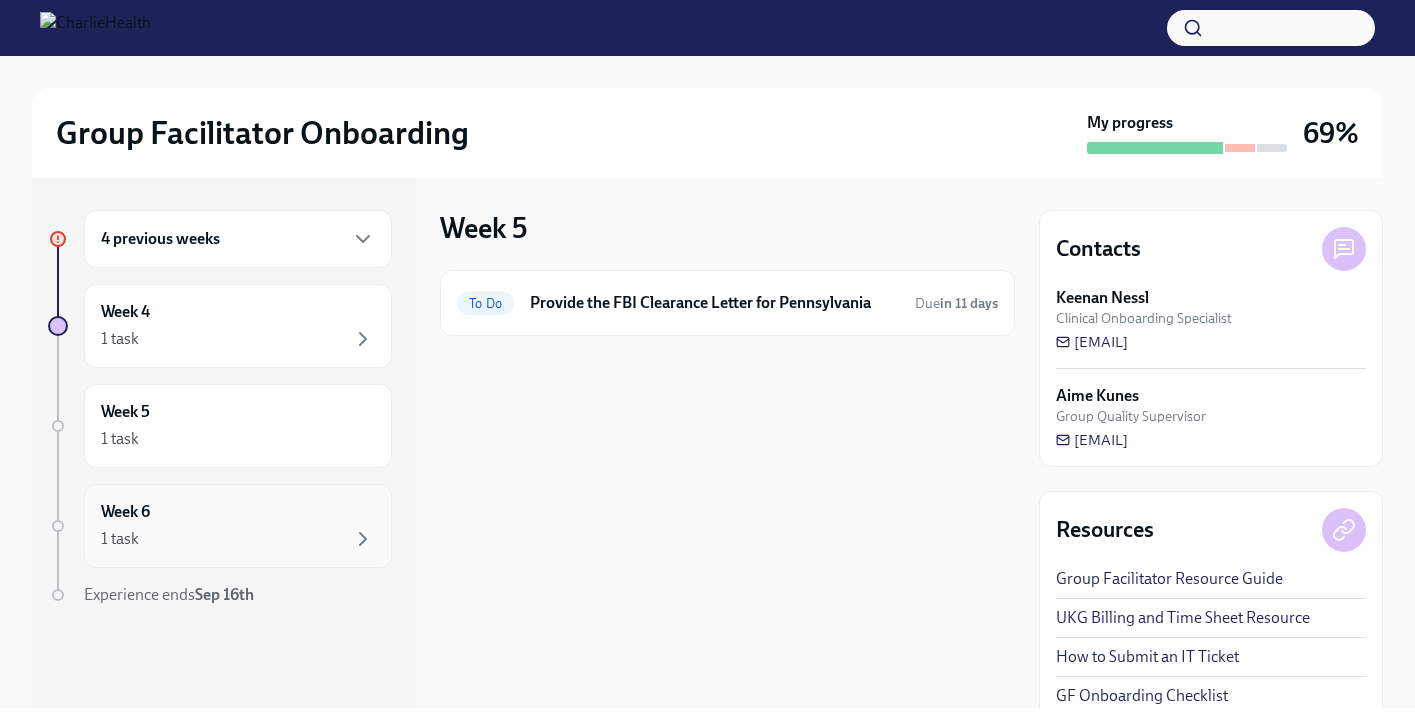 click on "1 task" at bounding box center [238, 539] 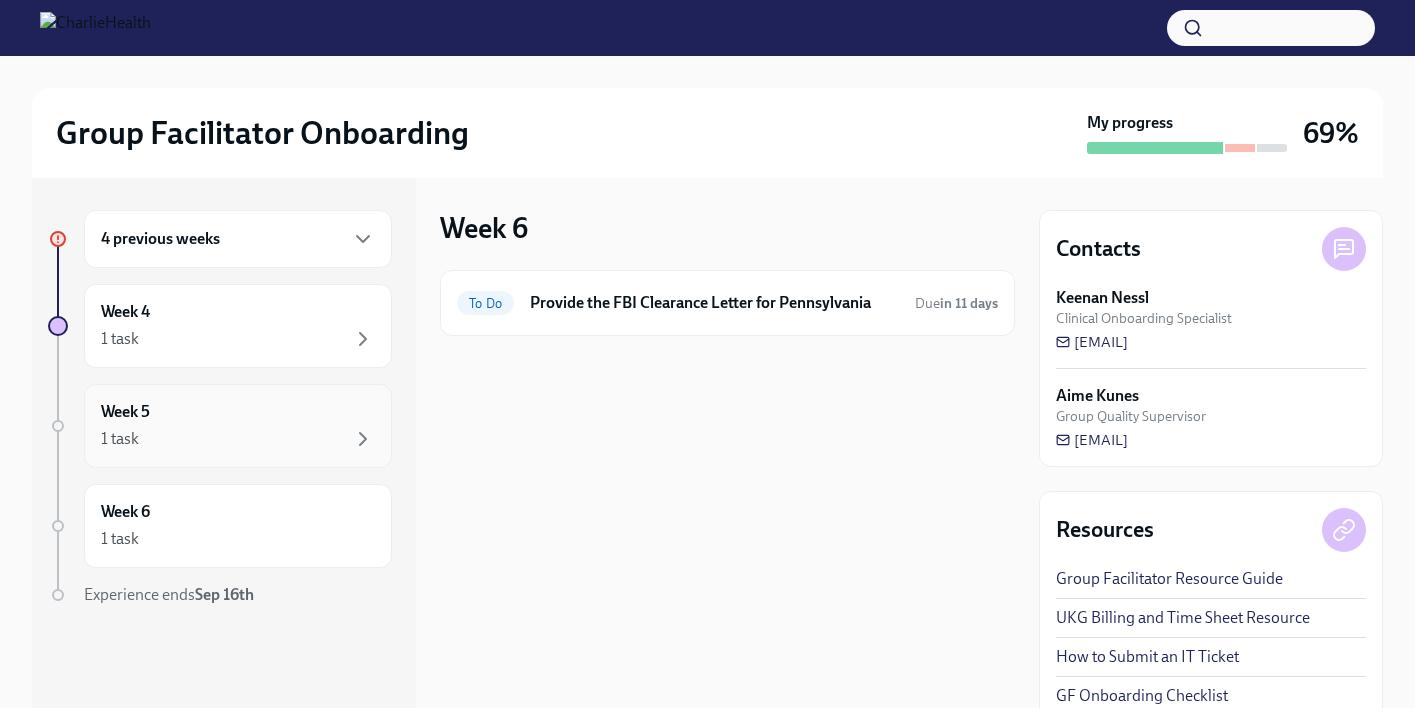 click on "1 task" at bounding box center (238, 439) 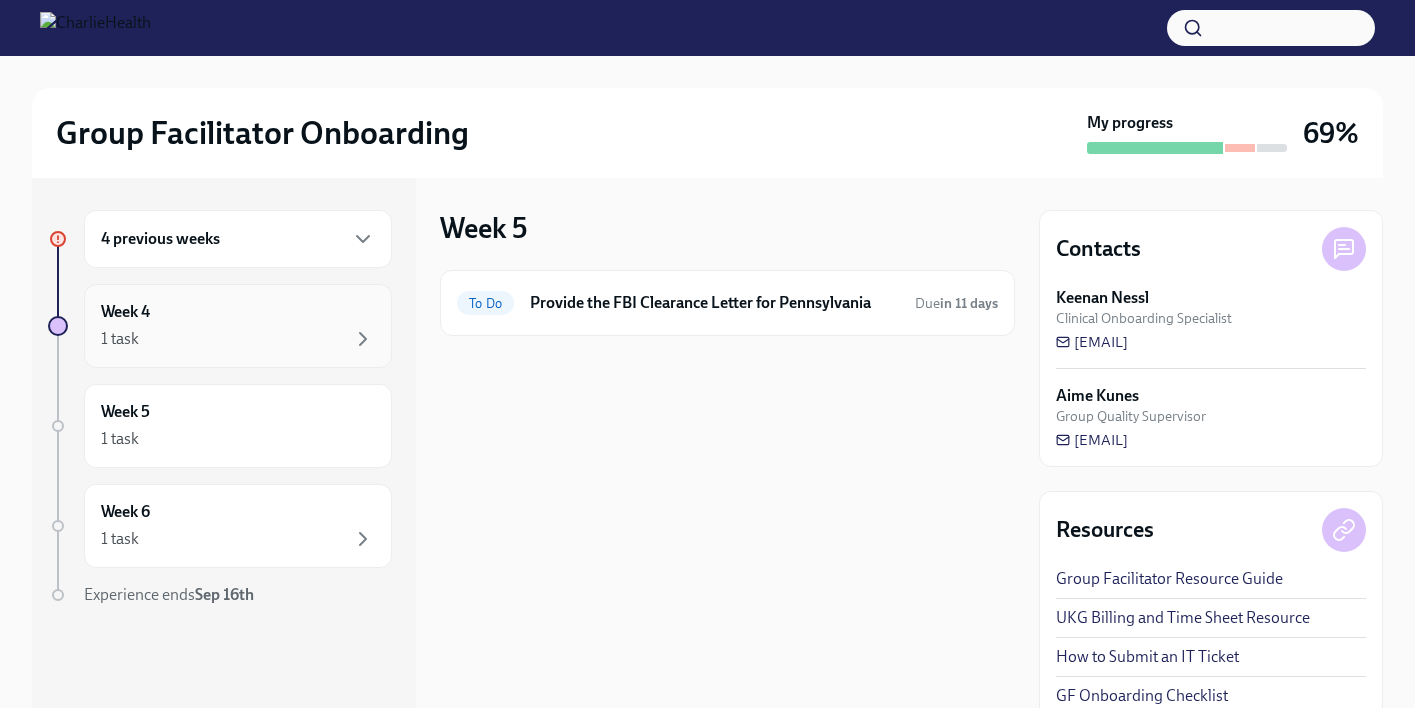 click on "Week 4 1 task" at bounding box center (238, 326) 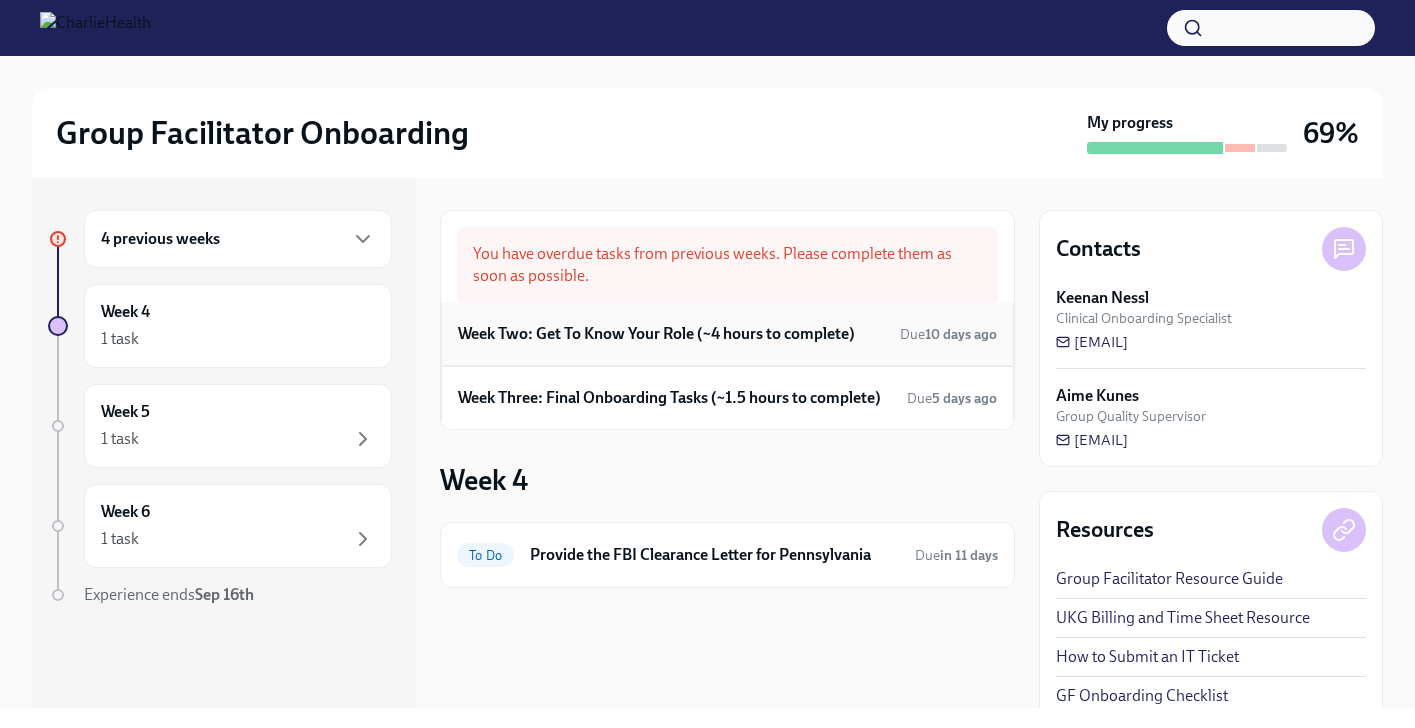 click on "Week Two: Get To Know Your Role (~4 hours to complete)" at bounding box center (656, 334) 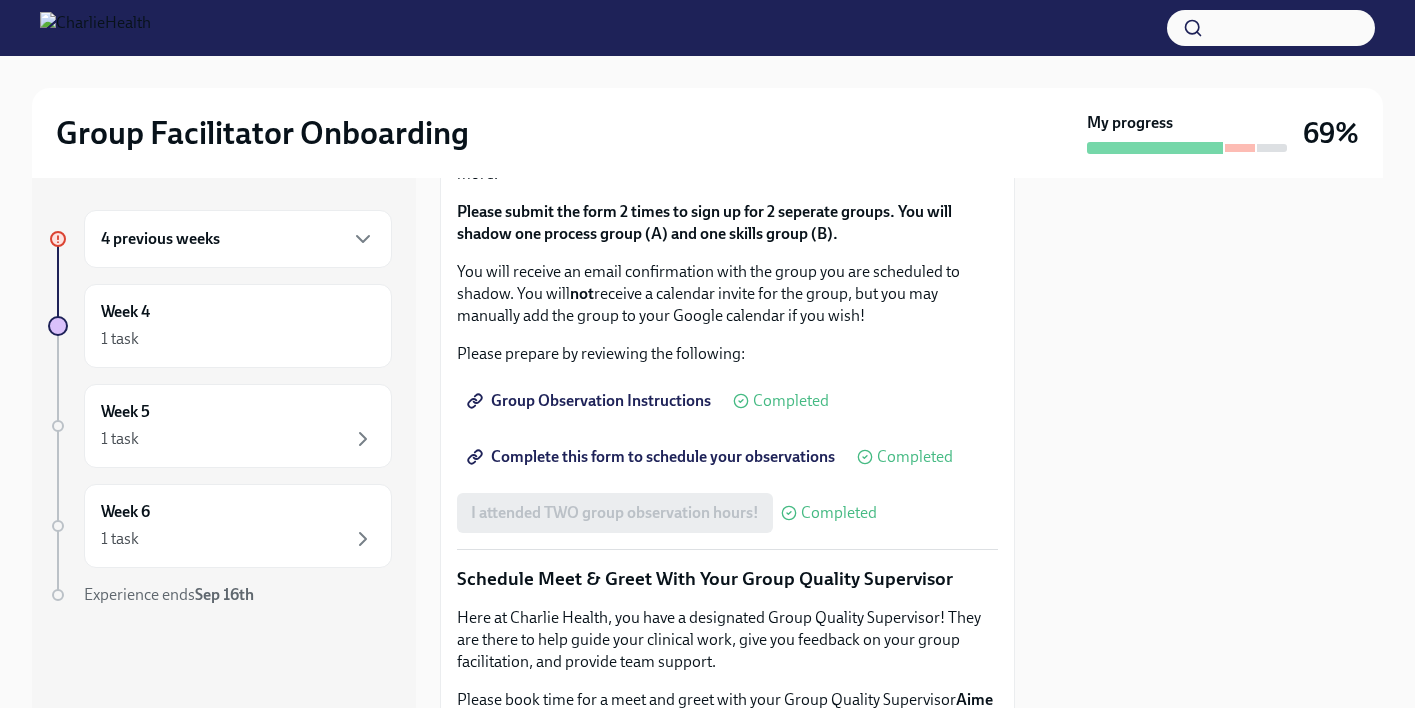 scroll, scrollTop: 1304, scrollLeft: 0, axis: vertical 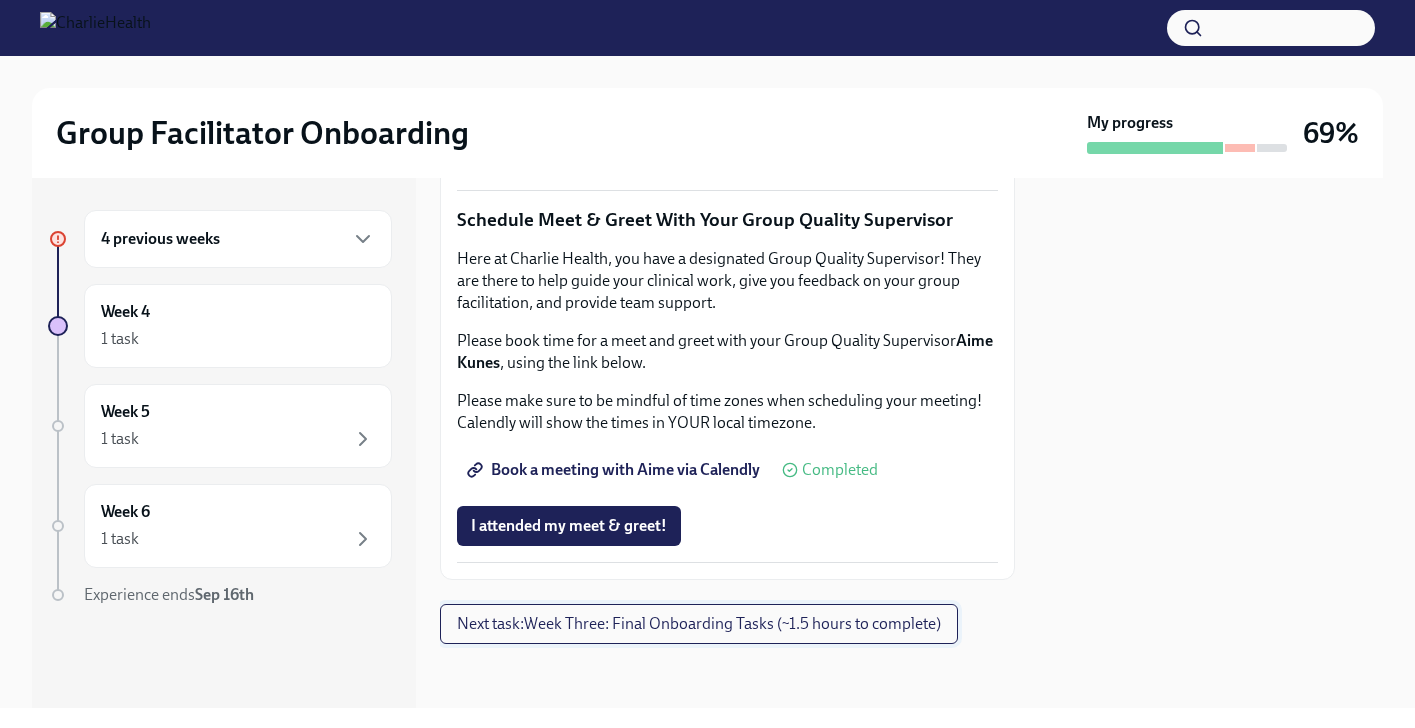 click on "Next task :  Week Three: Final Onboarding Tasks (~1.5 hours to complete)" at bounding box center [699, 624] 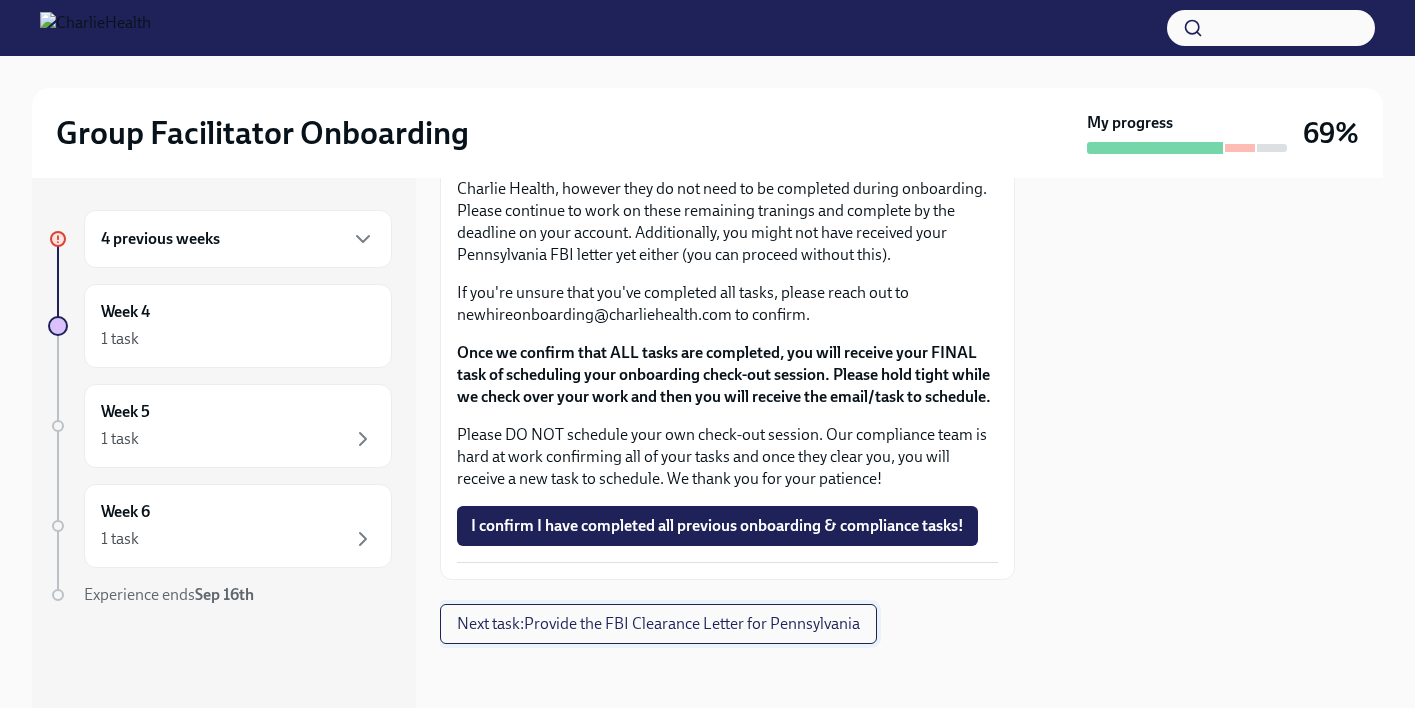 scroll, scrollTop: 0, scrollLeft: 0, axis: both 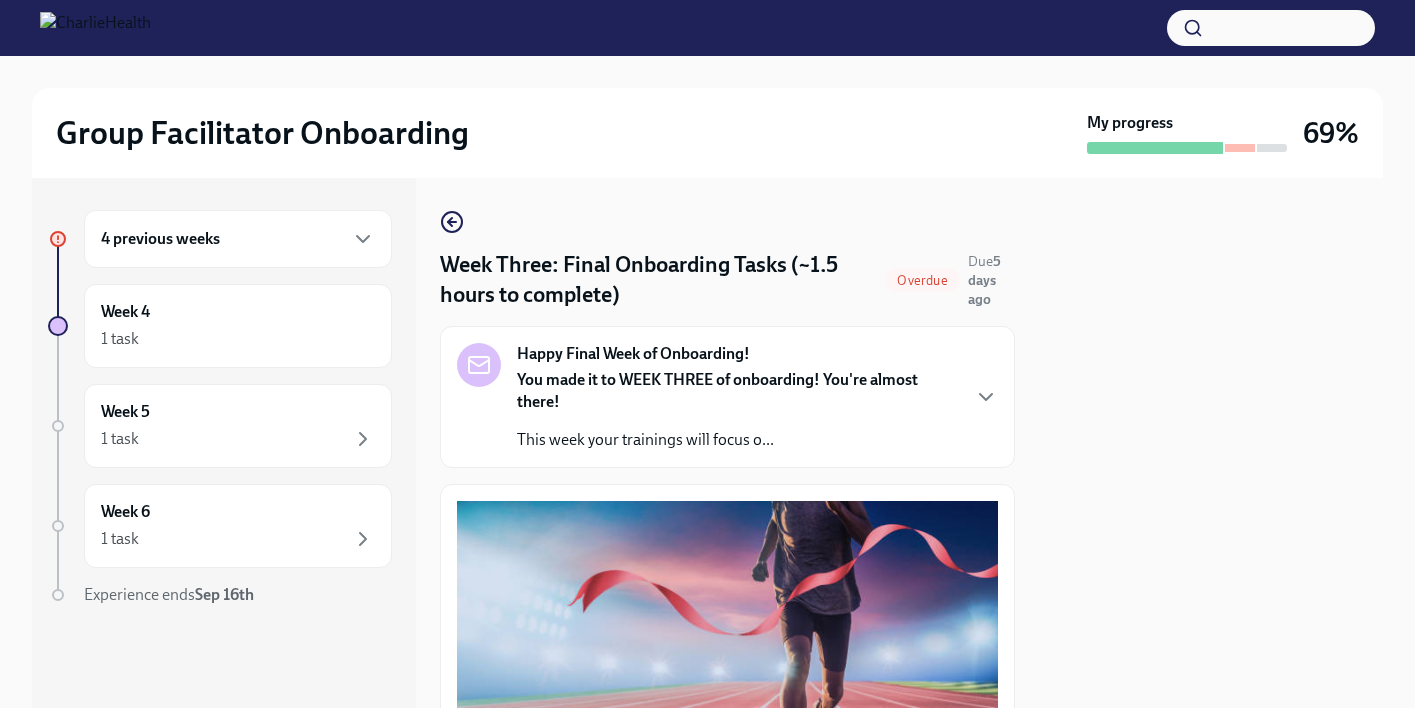 click on "4 previous weeks" at bounding box center (238, 239) 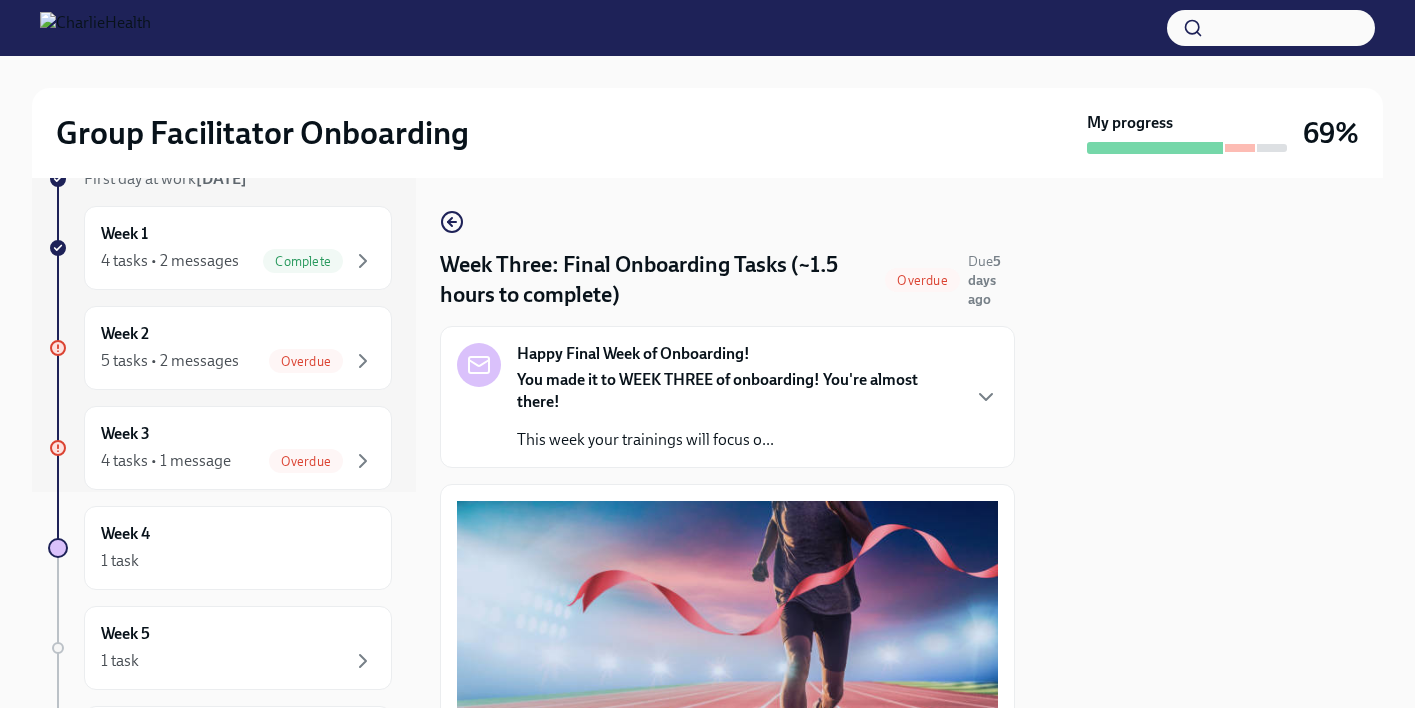 scroll, scrollTop: 209, scrollLeft: 0, axis: vertical 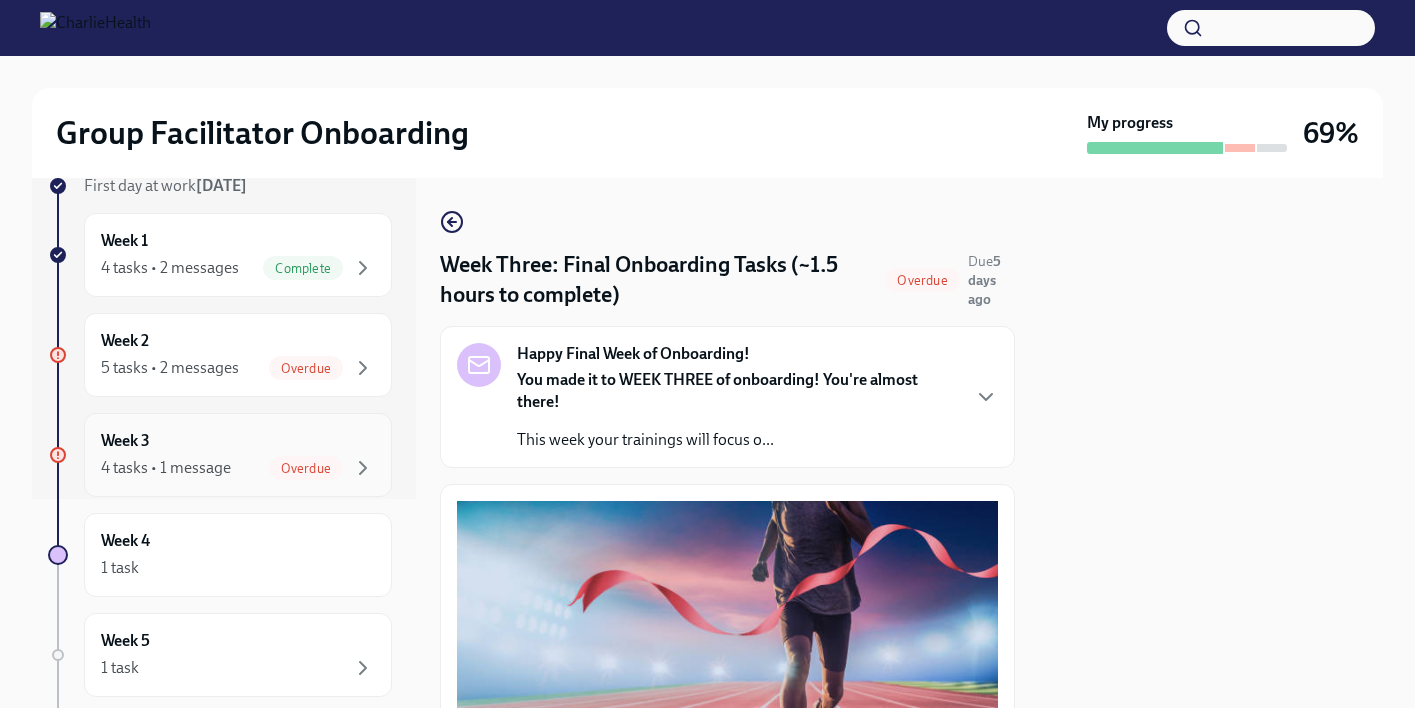 click on "Week 3 4 tasks • 1 message Overdue" at bounding box center (238, 455) 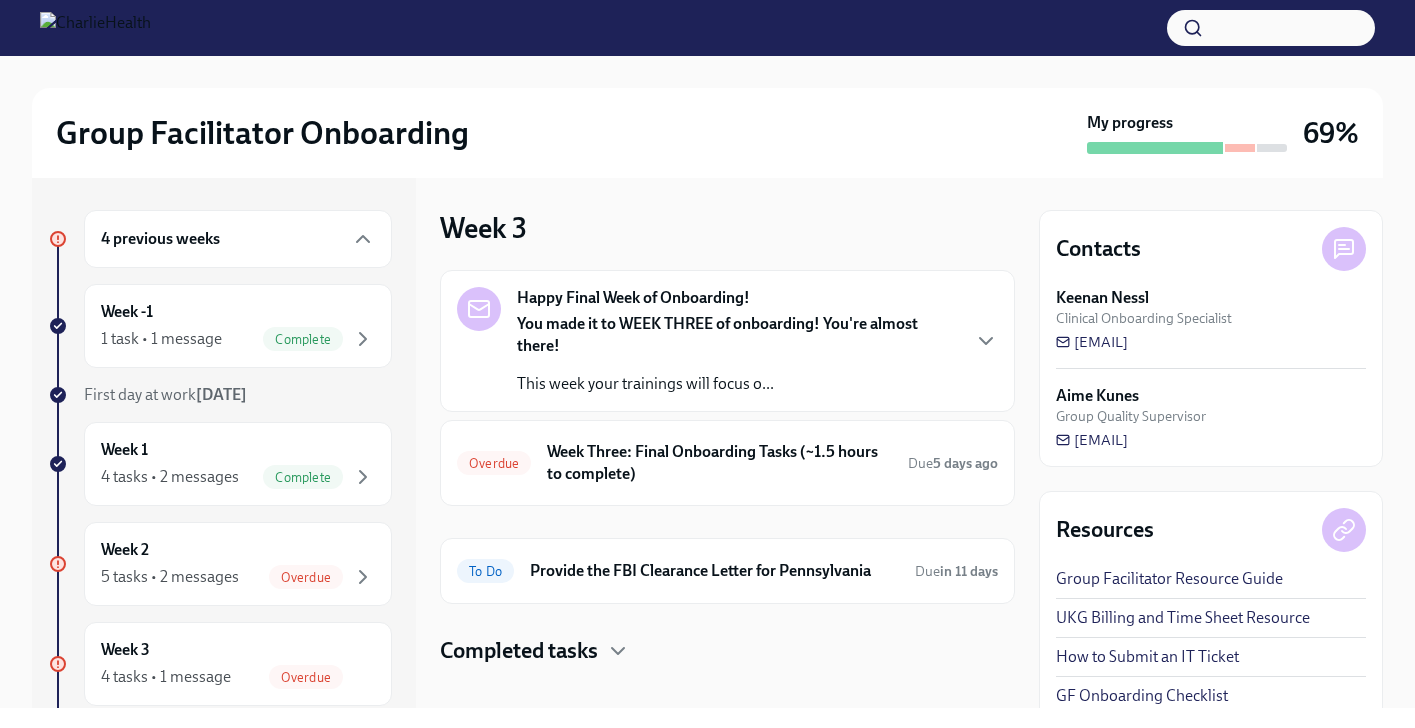 click on "You made it to WEEK THREE of onboarding! You're almost there!" at bounding box center (717, 334) 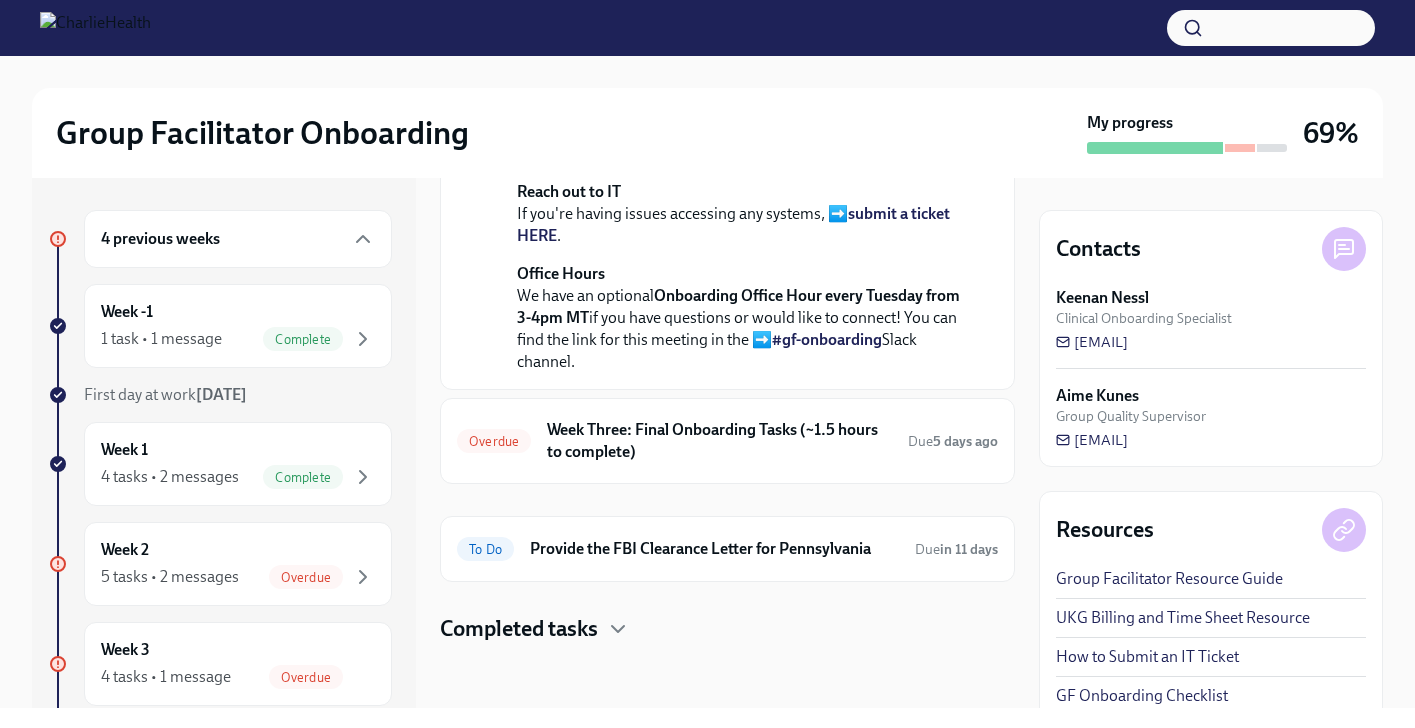 scroll, scrollTop: 735, scrollLeft: 0, axis: vertical 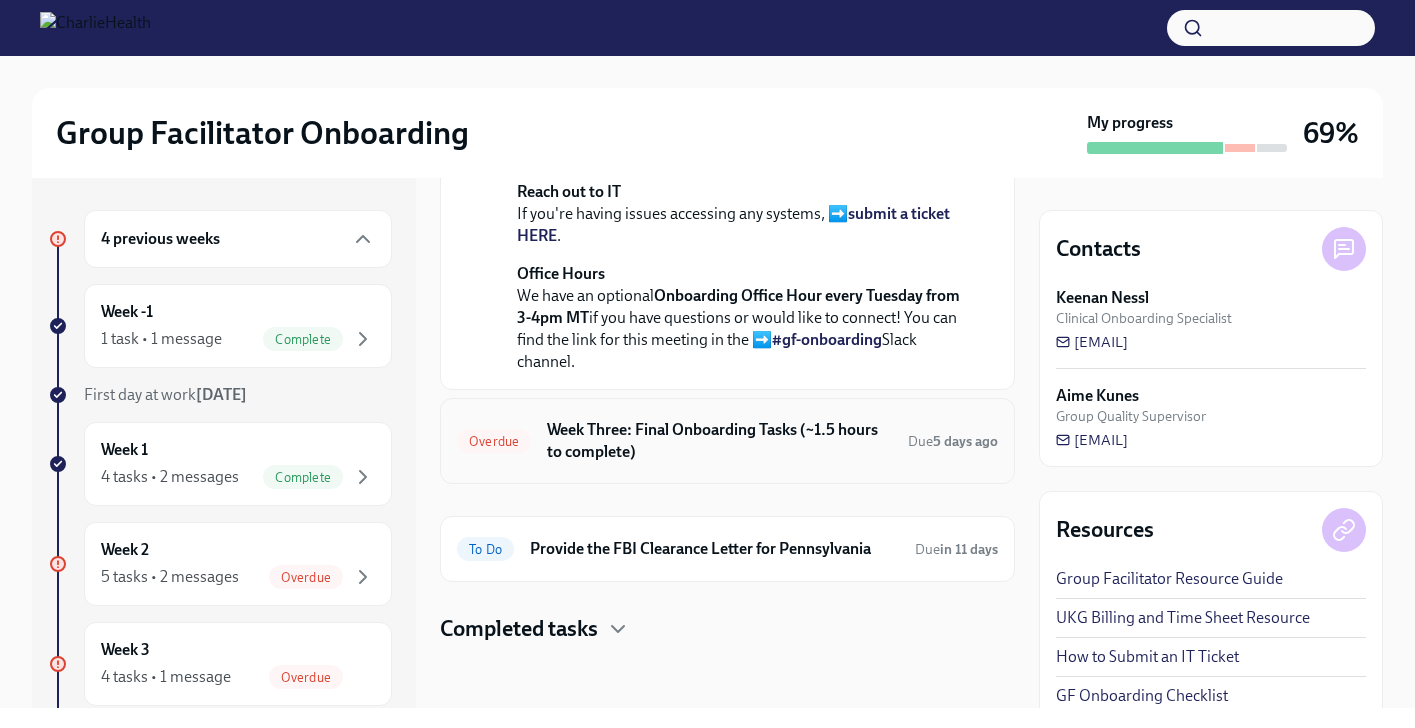 click on "Week Three: Final Onboarding Tasks (~1.5 hours to complete)" at bounding box center [719, 441] 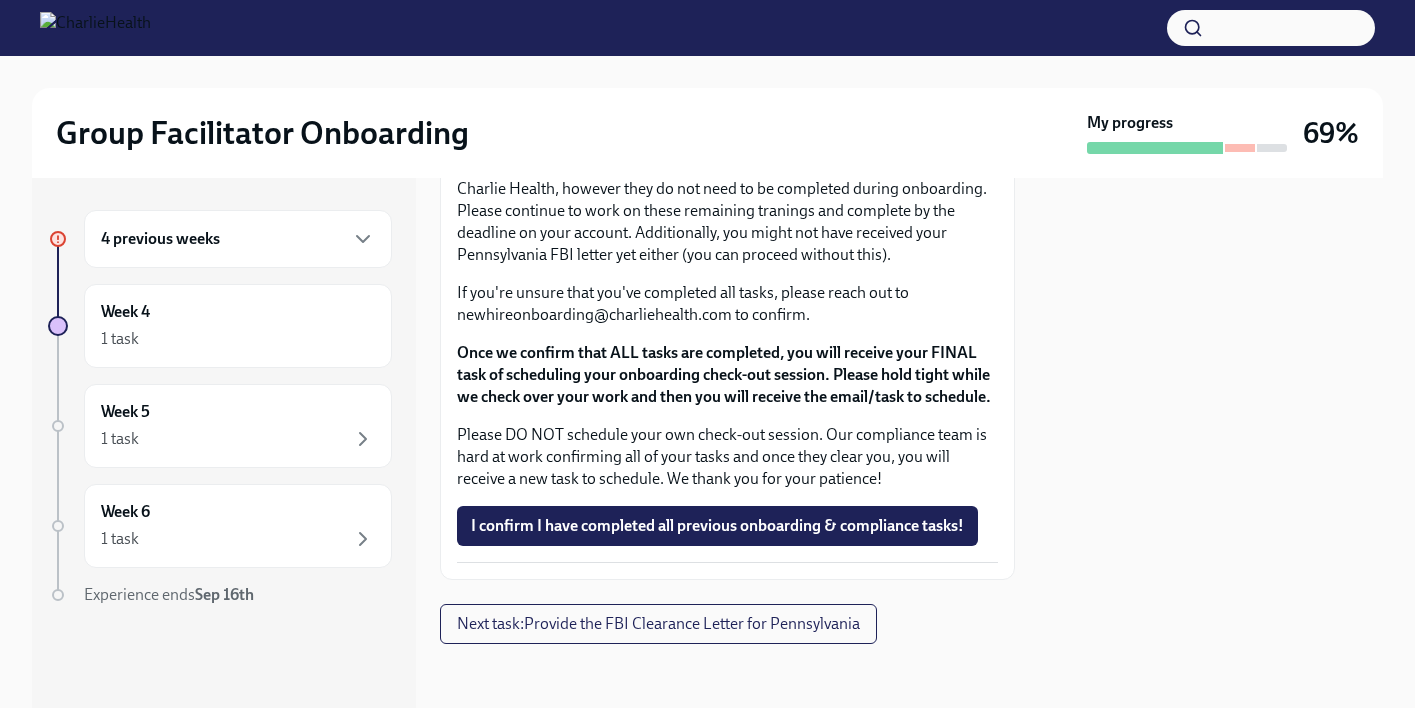 scroll, scrollTop: 1853, scrollLeft: 0, axis: vertical 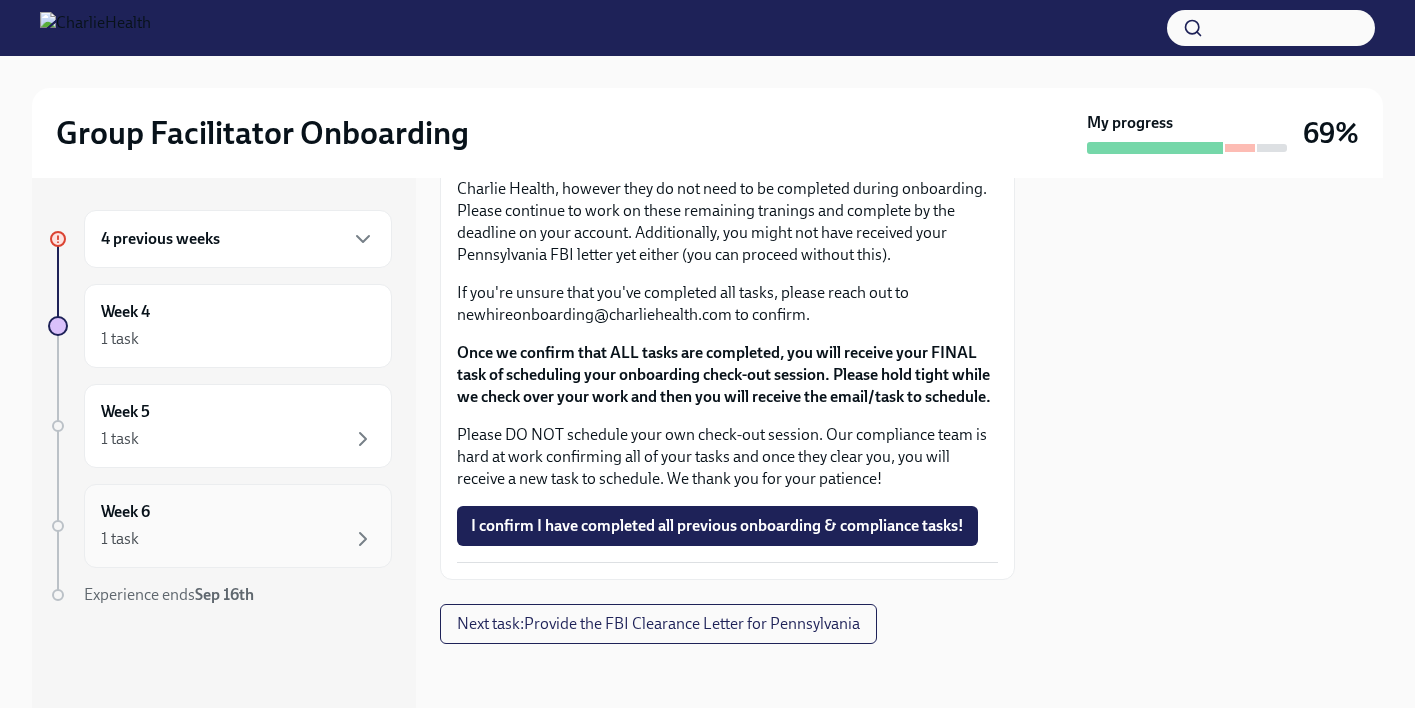 click on "1 task" at bounding box center [238, 539] 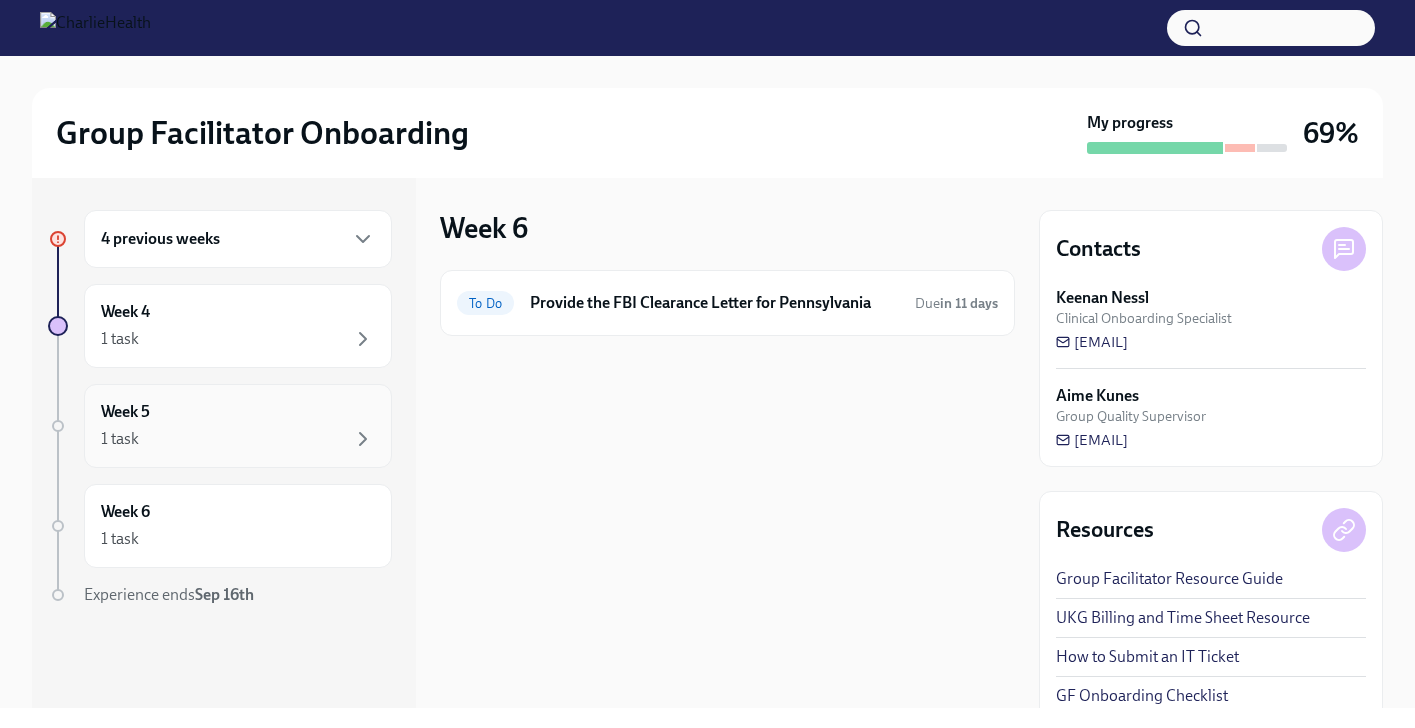 click on "1 task" at bounding box center [238, 439] 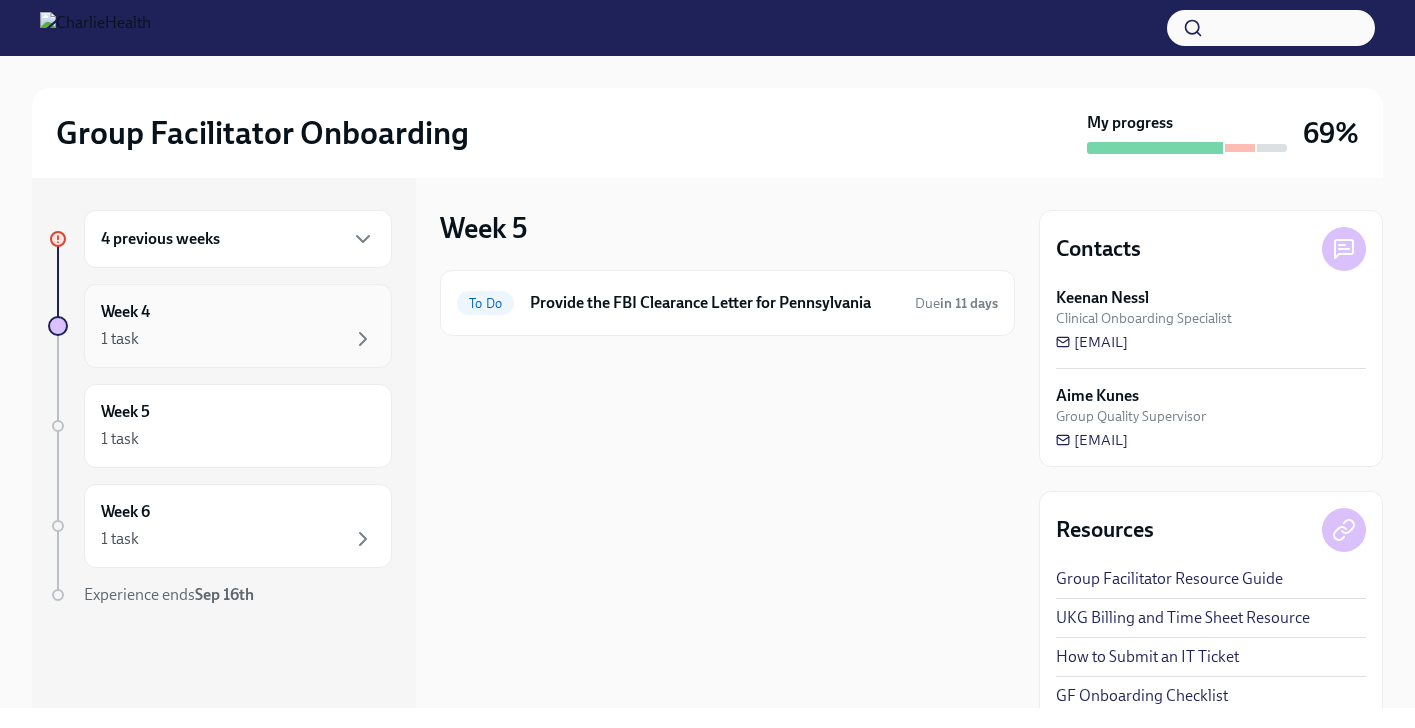 click on "1 task" at bounding box center (238, 339) 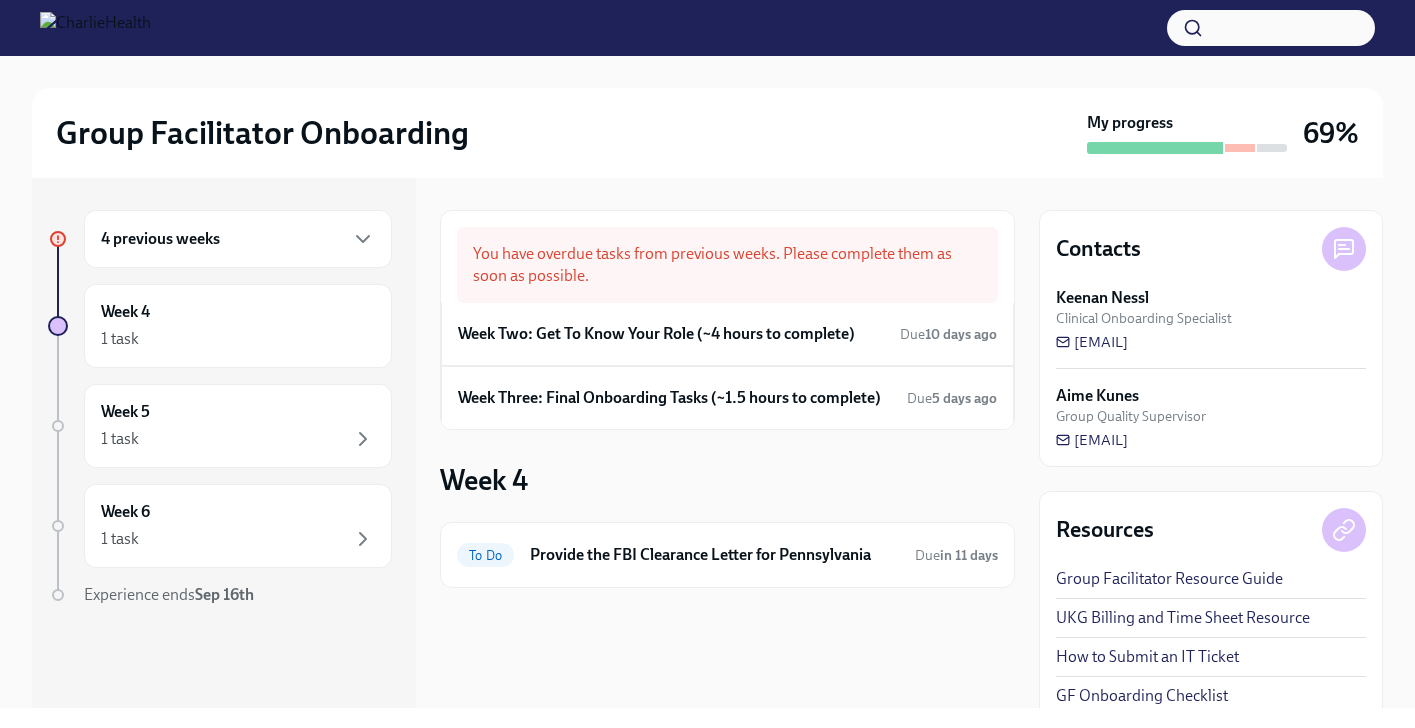 click on "GF Onboarding Checklist" at bounding box center (1142, 696) 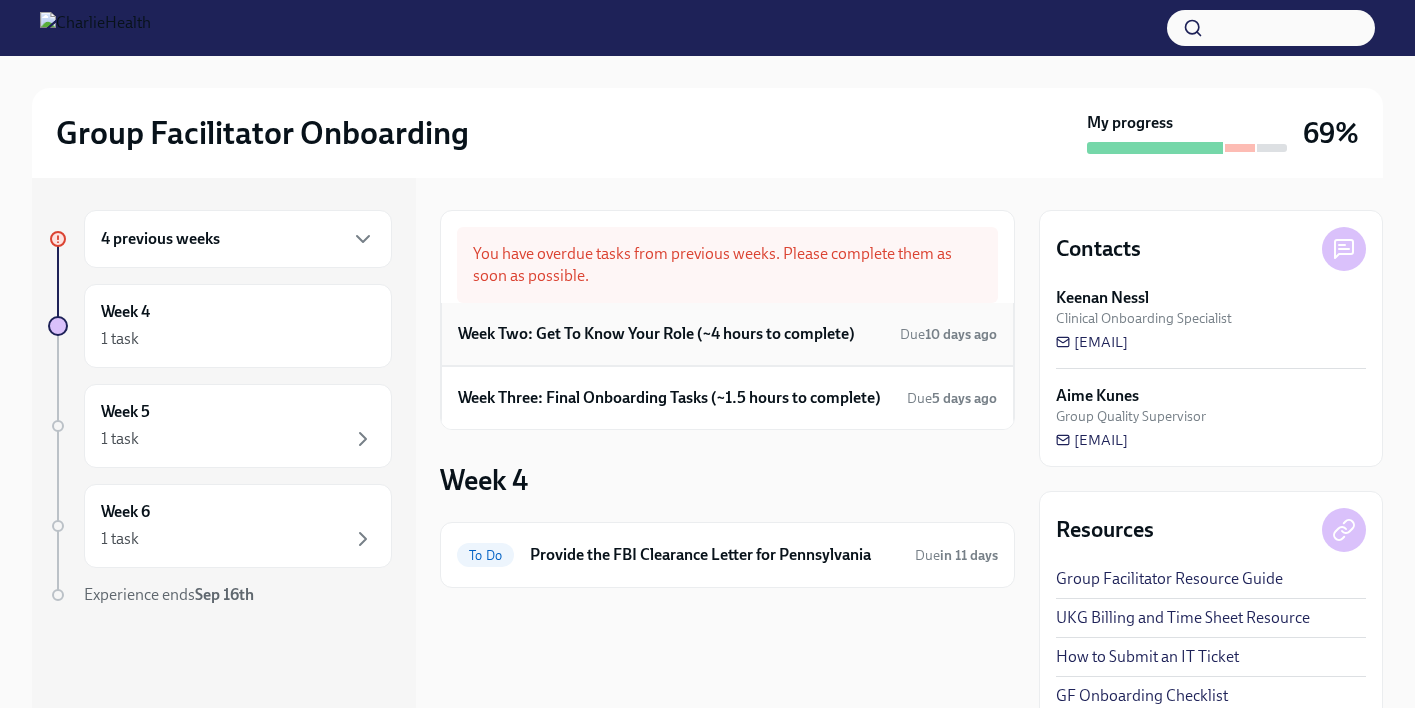 click on "Week Two: Get To Know Your Role (~4 hours to complete)" at bounding box center [656, 334] 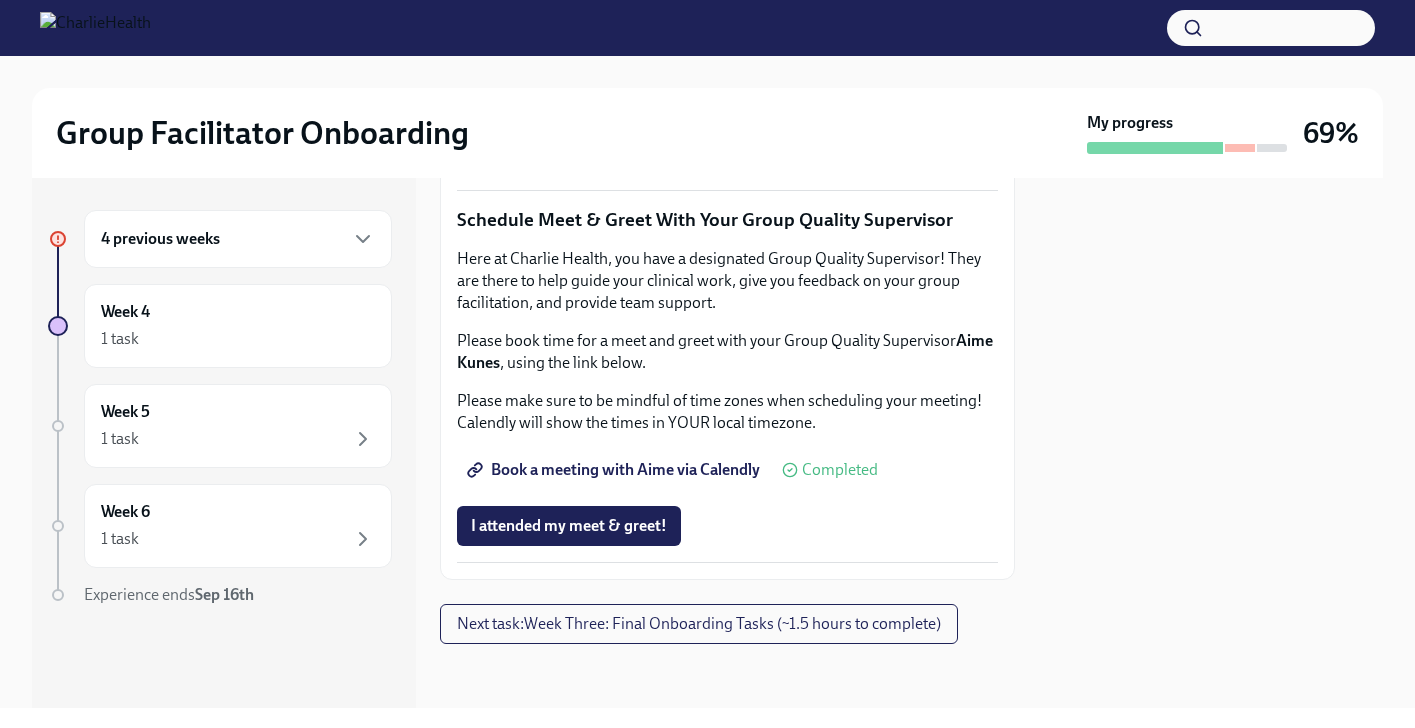 scroll, scrollTop: 1710, scrollLeft: 0, axis: vertical 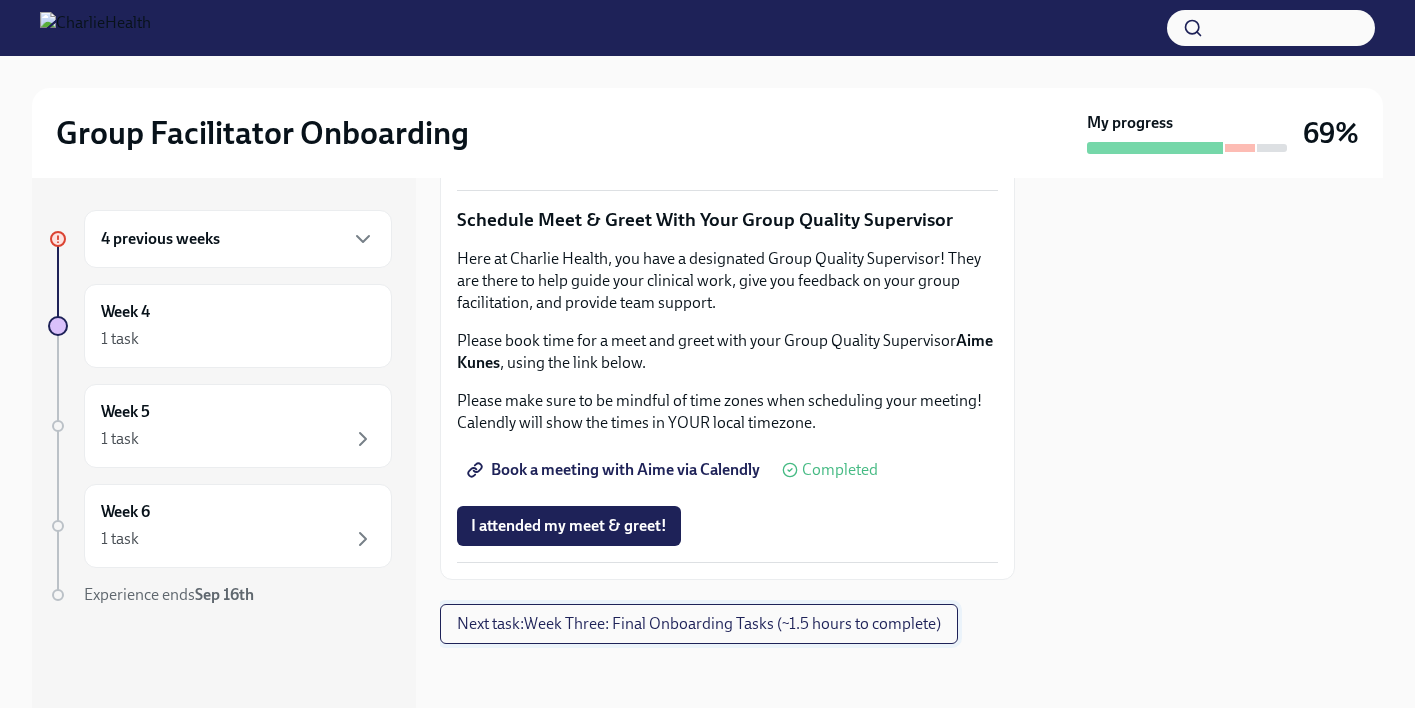 click on "Next task :  Week Three: Final Onboarding Tasks (~1.5 hours to complete)" at bounding box center [699, 624] 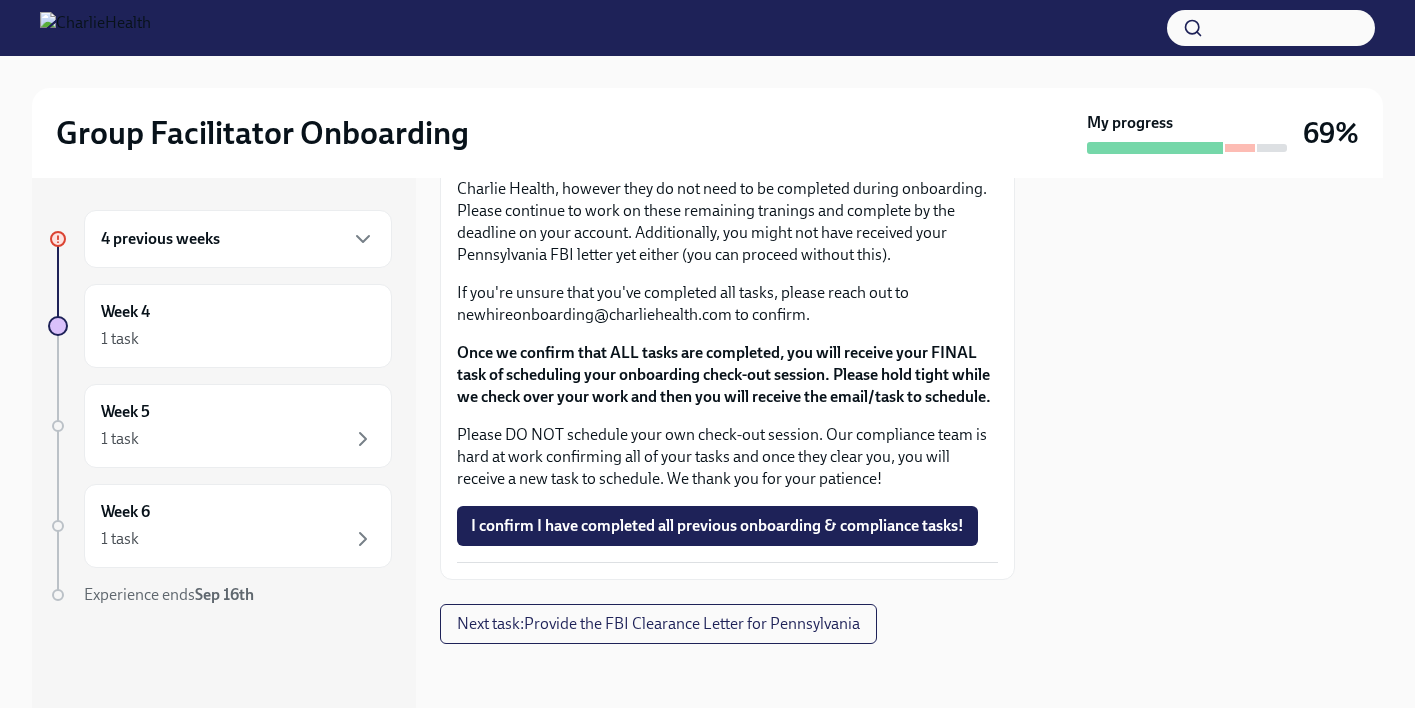 scroll, scrollTop: 0, scrollLeft: 0, axis: both 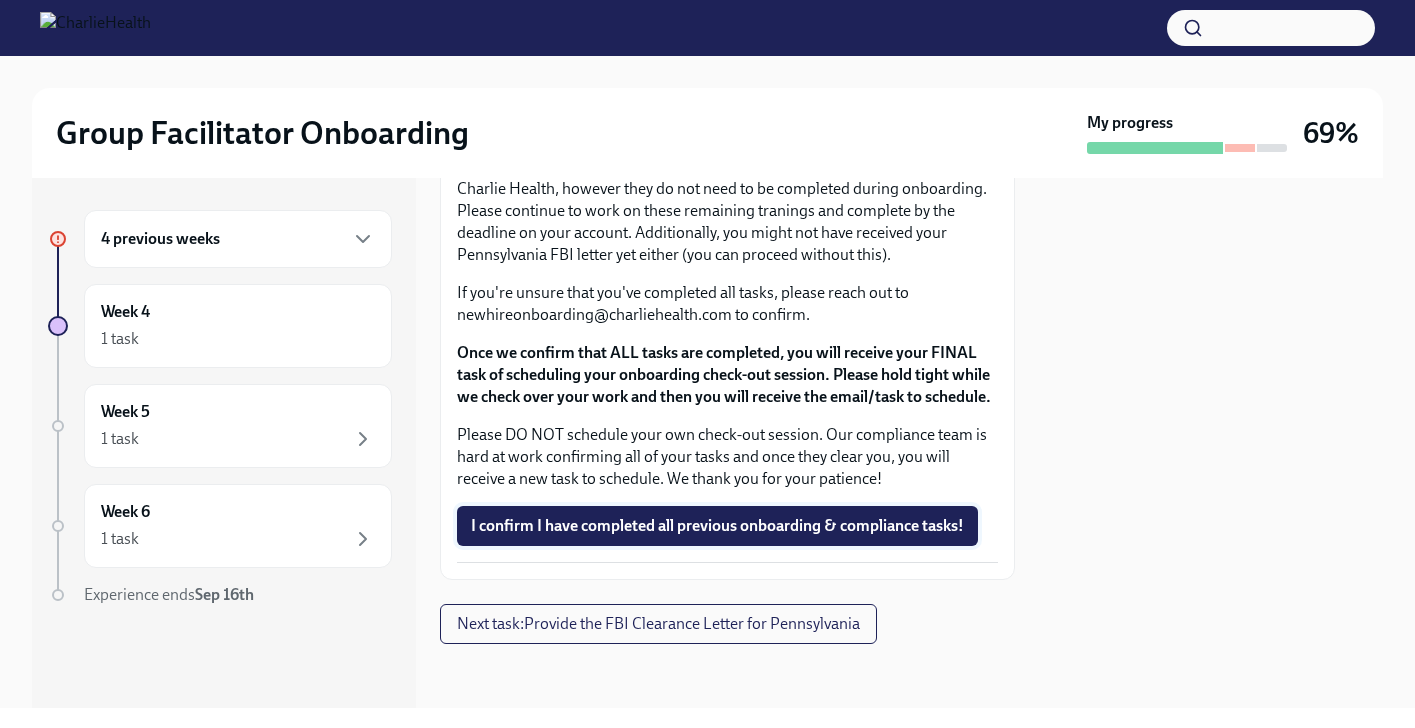 click on "I confirm I have completed all previous onboarding & compliance tasks!" at bounding box center (717, 526) 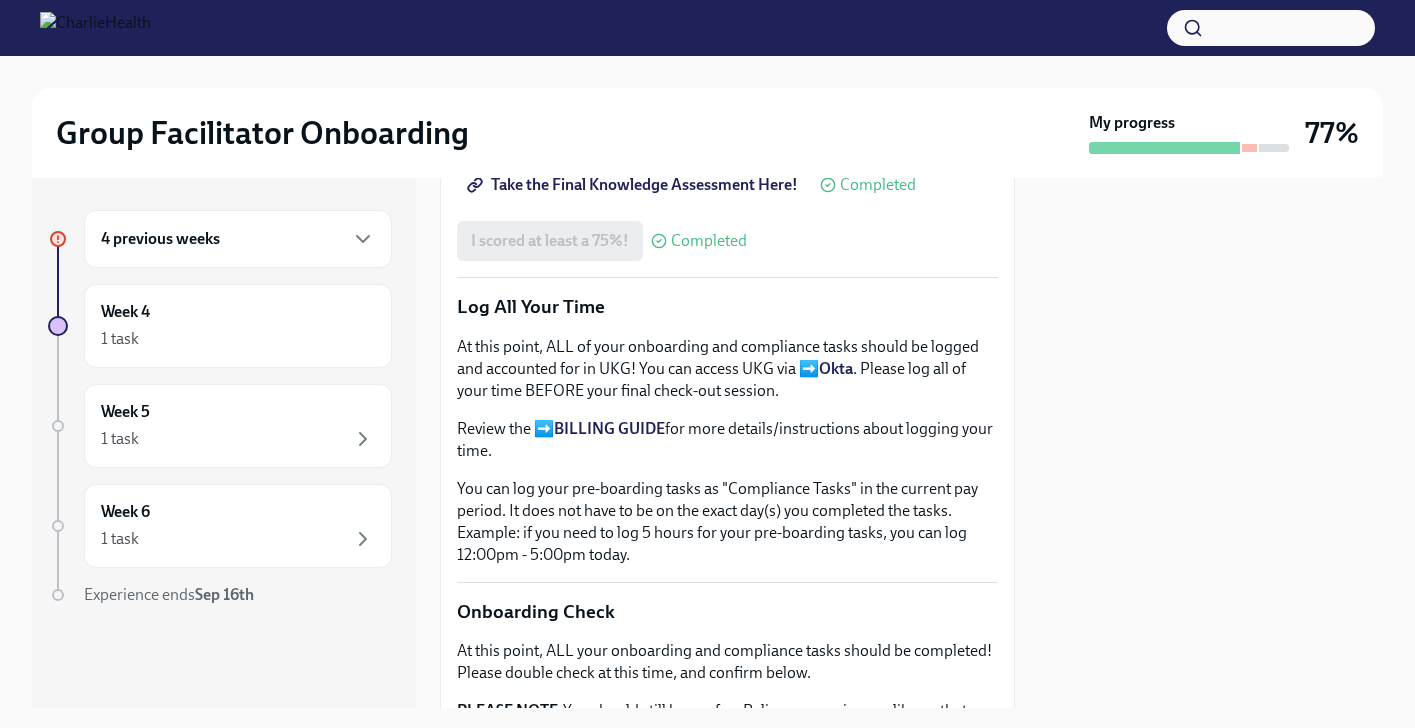 scroll, scrollTop: 729, scrollLeft: 0, axis: vertical 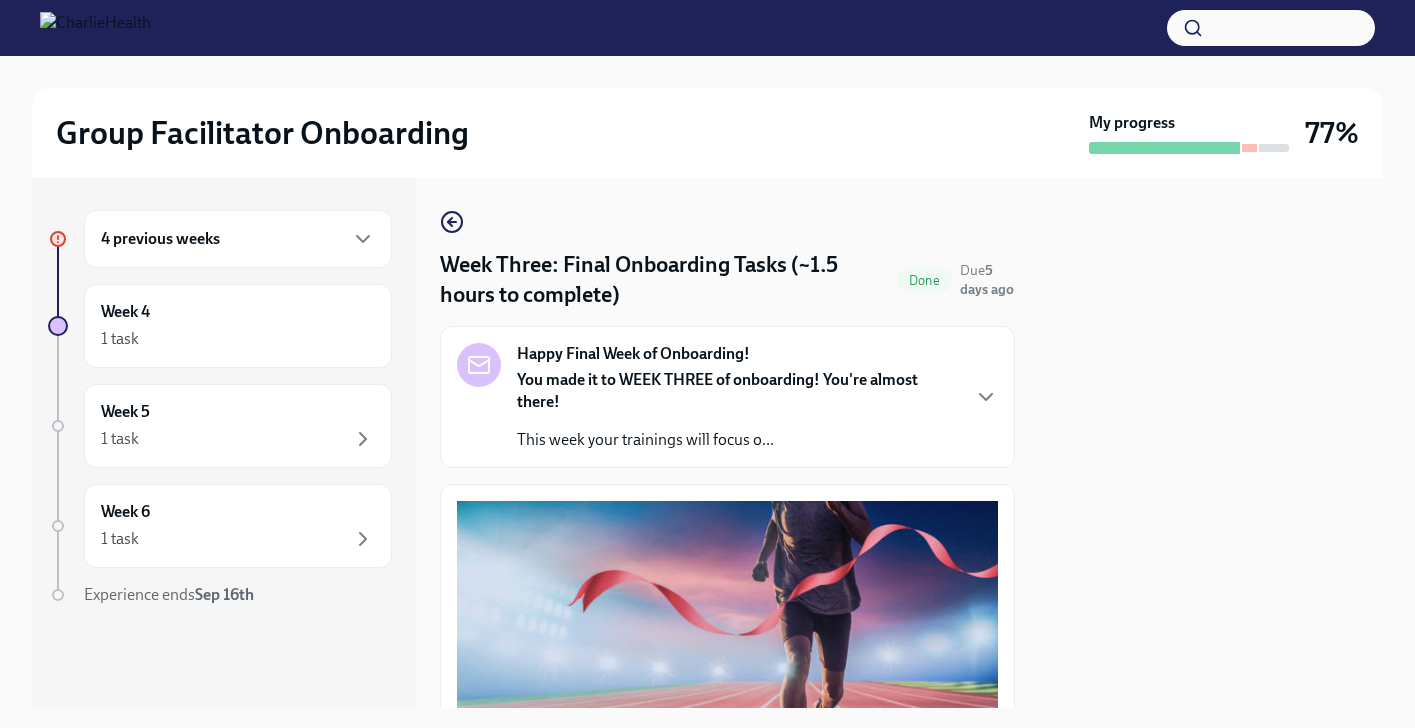 click on "4 previous weeks" at bounding box center [238, 239] 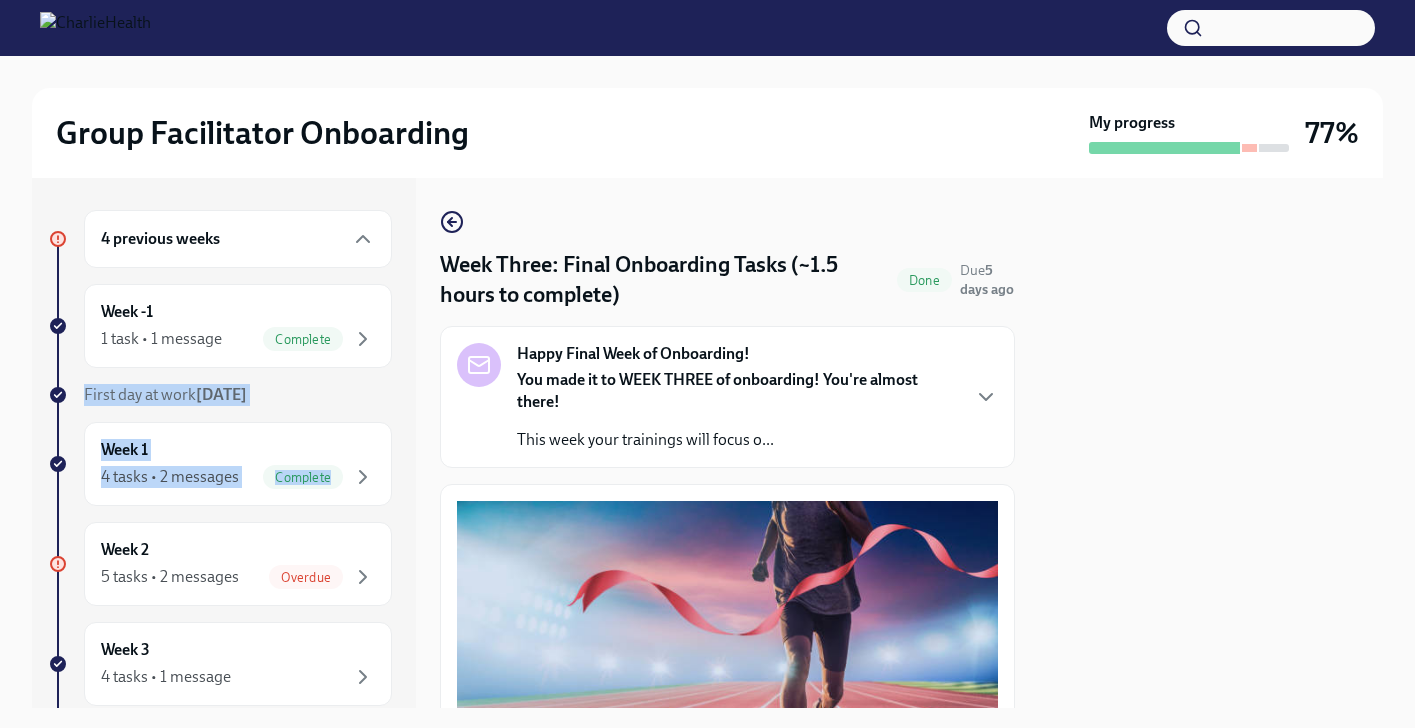 drag, startPoint x: 400, startPoint y: 355, endPoint x: 398, endPoint y: 421, distance: 66.0303 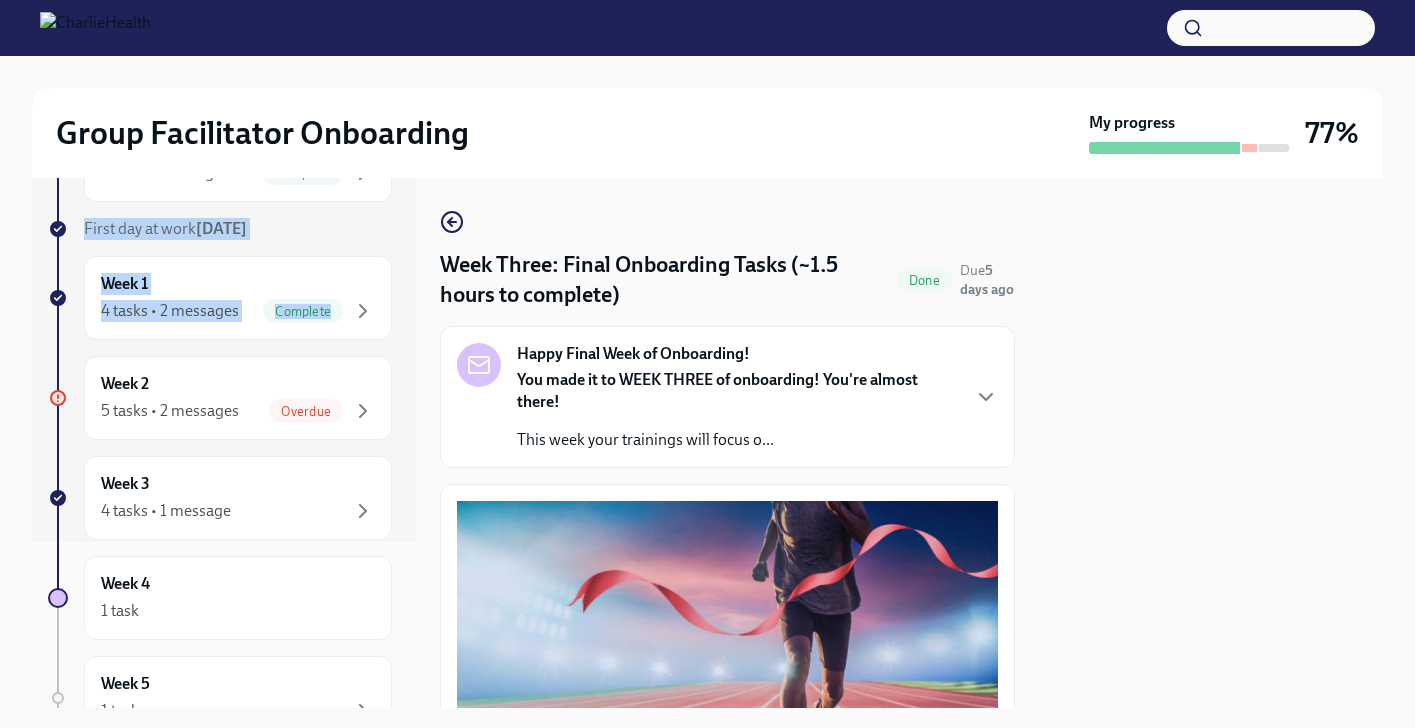 scroll, scrollTop: 168, scrollLeft: 0, axis: vertical 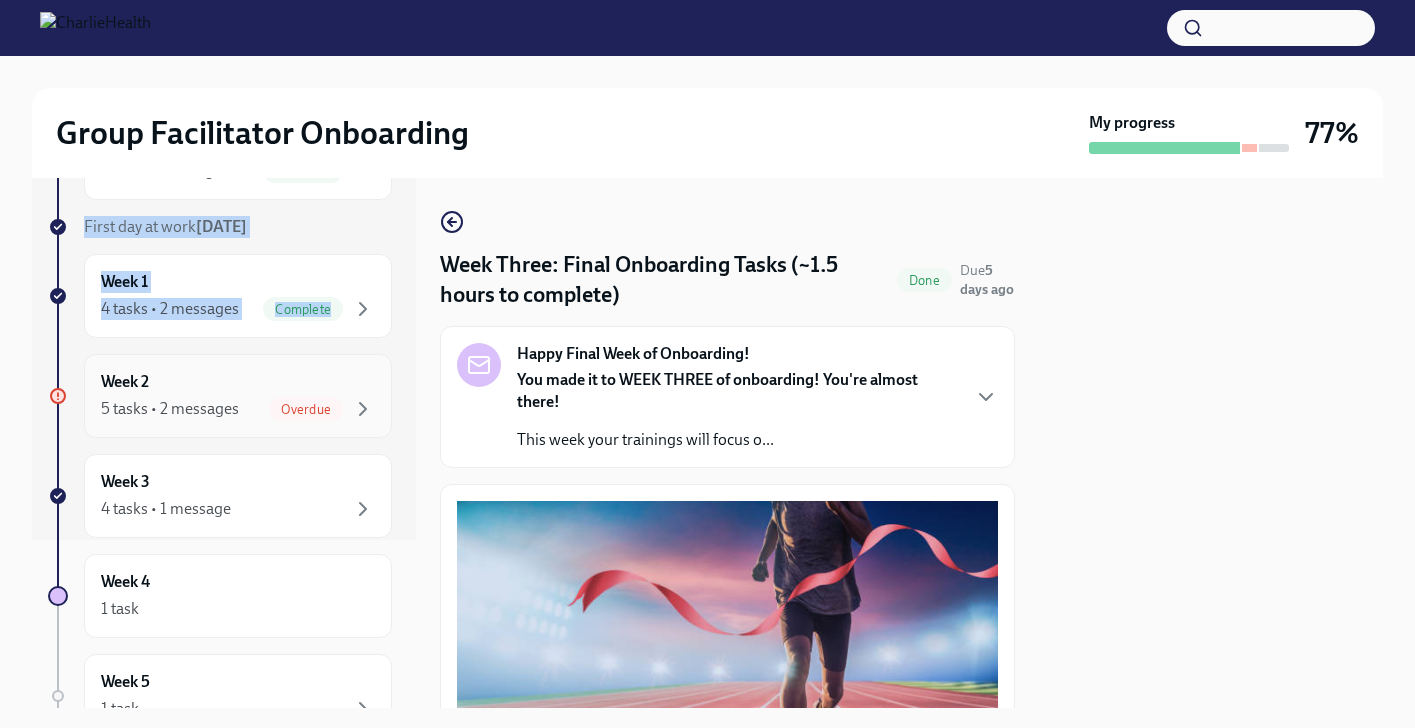 click on "Overdue" at bounding box center [306, 409] 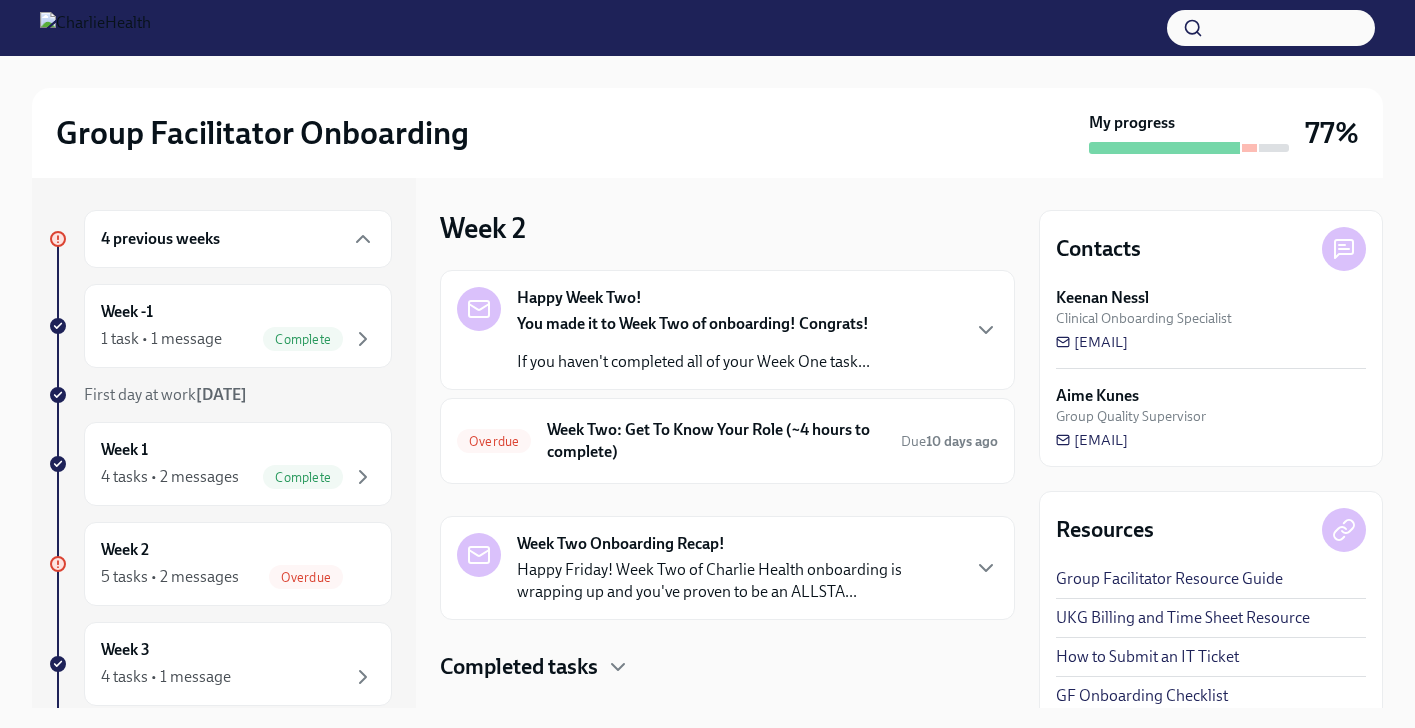 click on "Happy Friday! Week Two of Charlie Health onboarding is wrapping up and you've proven to be an ALLSTA..." at bounding box center (737, 581) 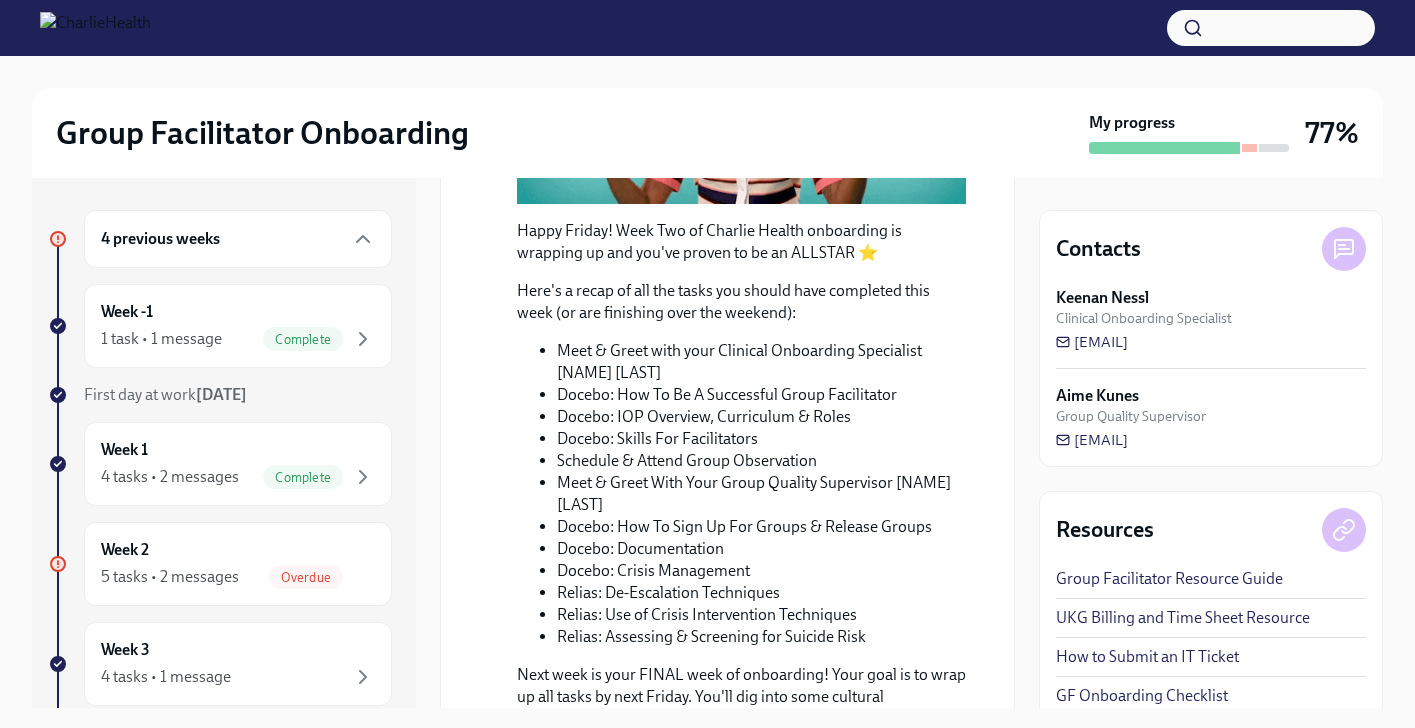scroll, scrollTop: 670, scrollLeft: 0, axis: vertical 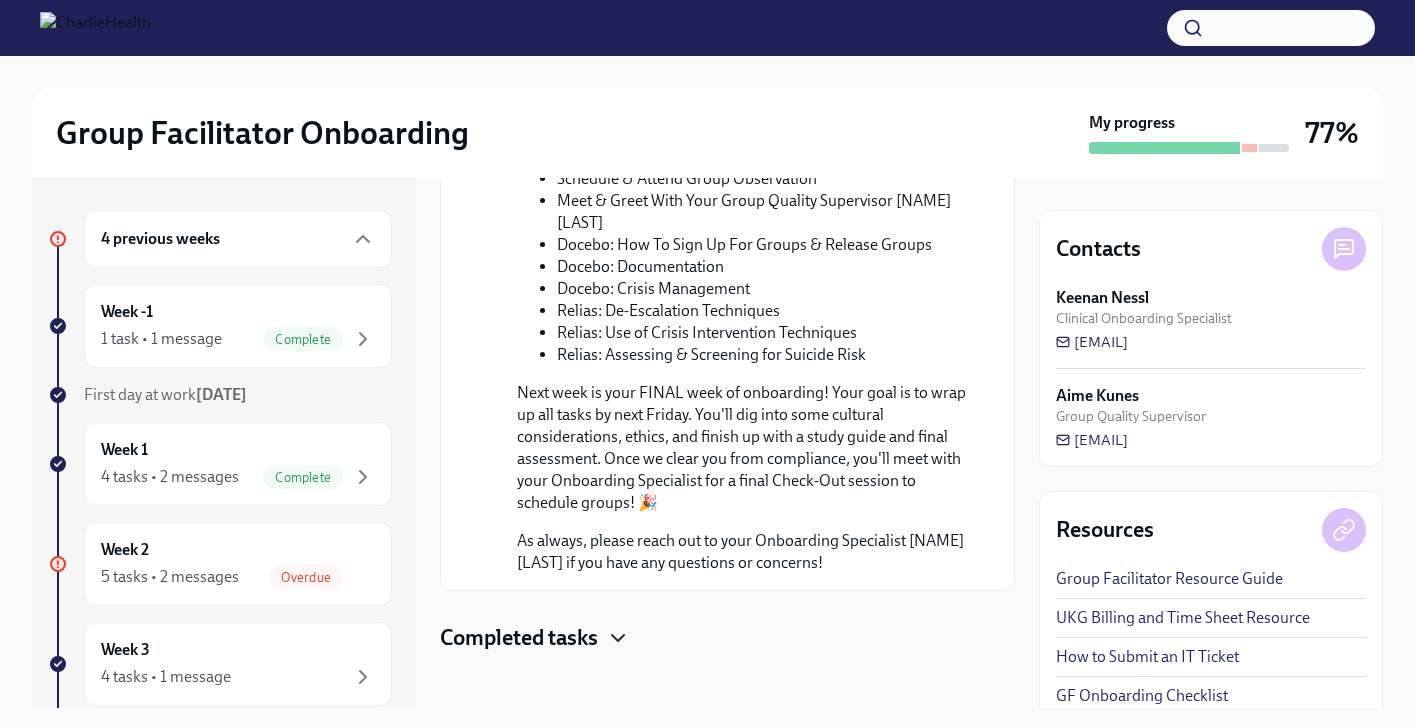 click 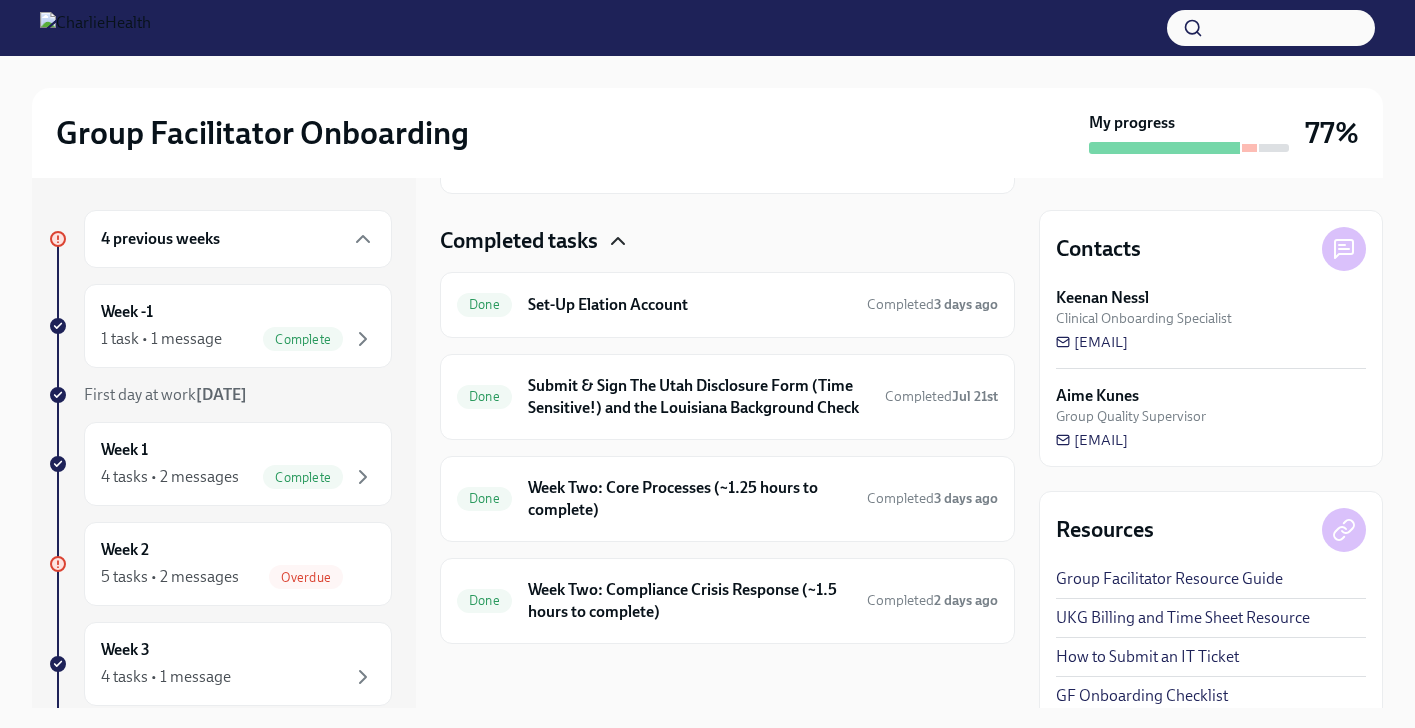 scroll, scrollTop: 1361, scrollLeft: 0, axis: vertical 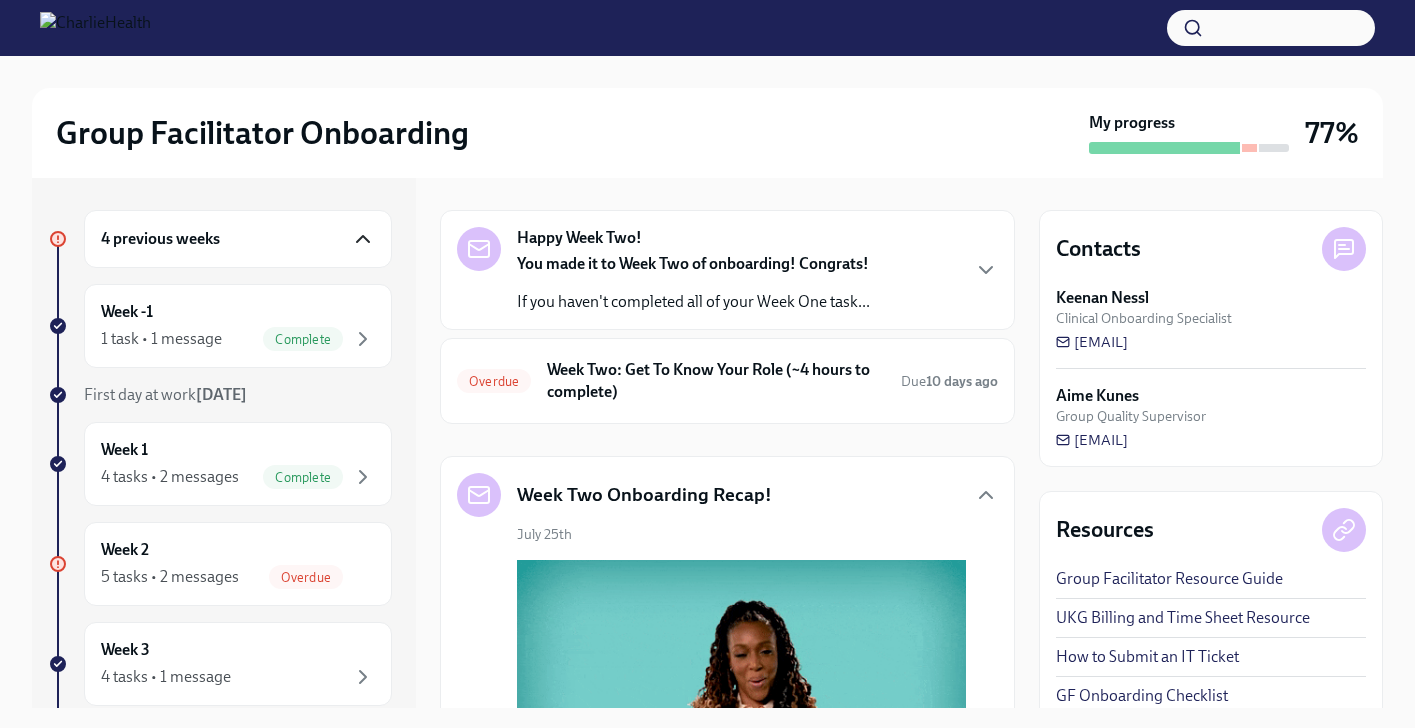 click 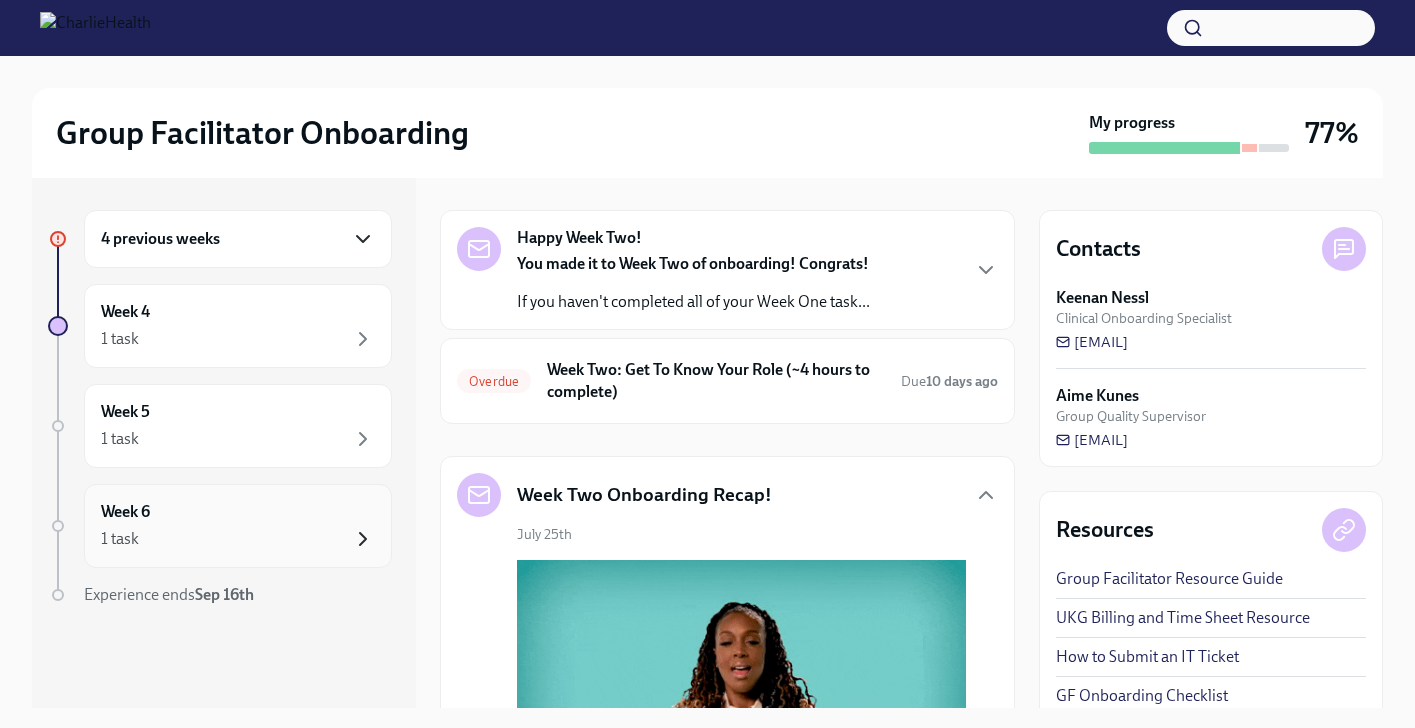 click 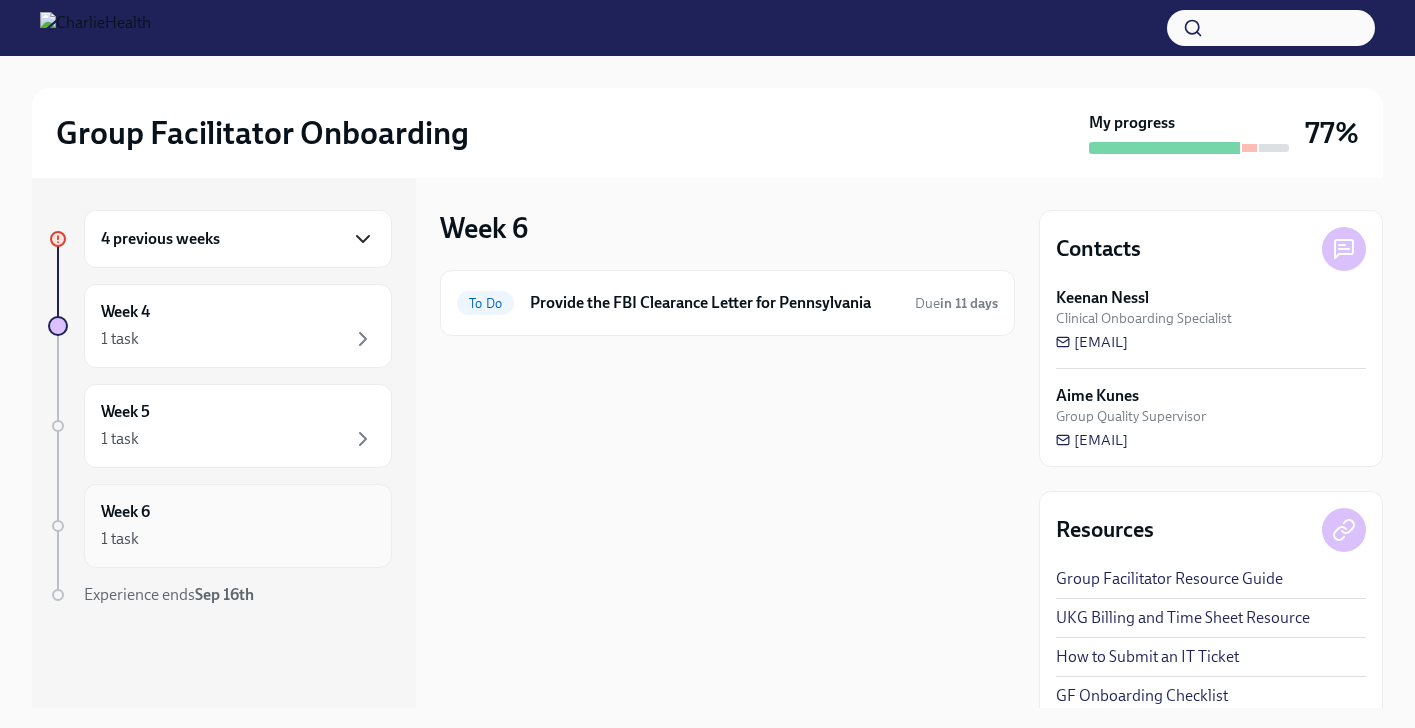 scroll, scrollTop: 0, scrollLeft: 0, axis: both 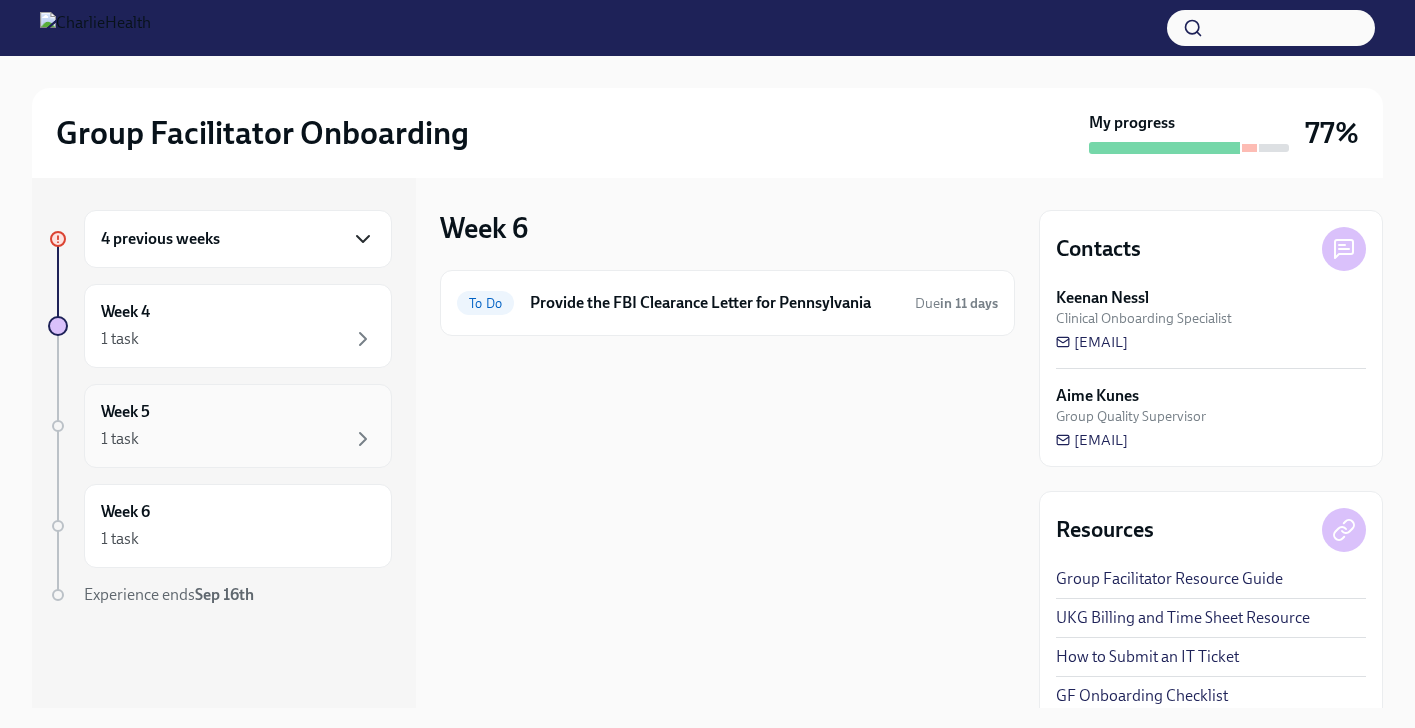 click on "1 task" at bounding box center [238, 439] 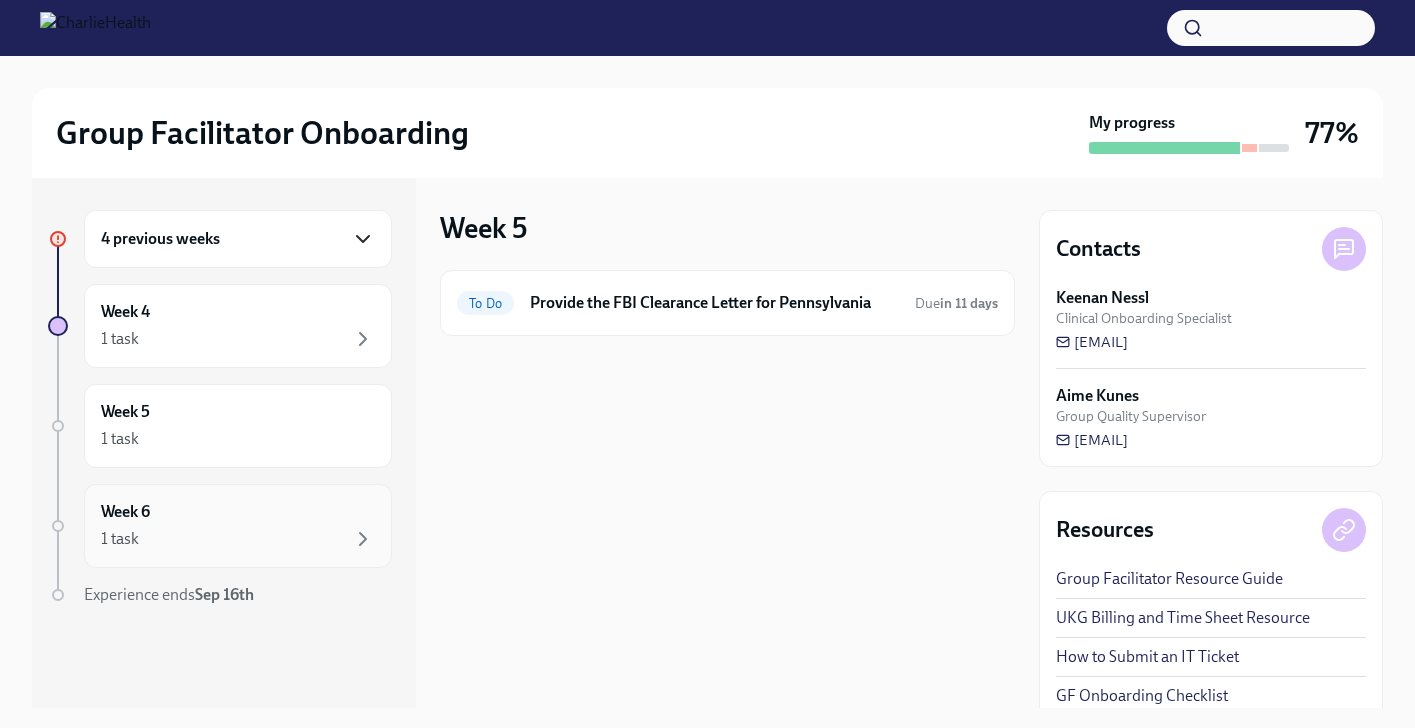 click on "Week 6 1 task" at bounding box center (238, 526) 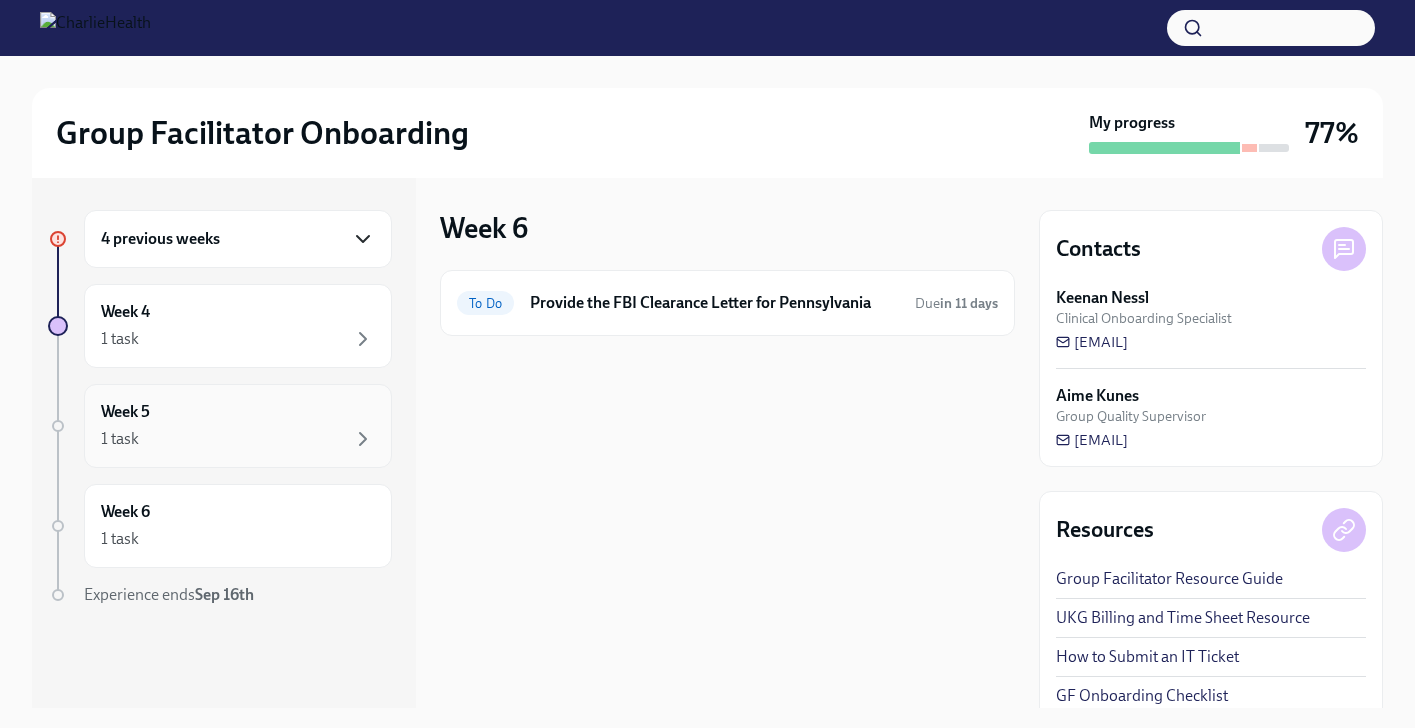 click on "Week 5 1 task" at bounding box center [238, 426] 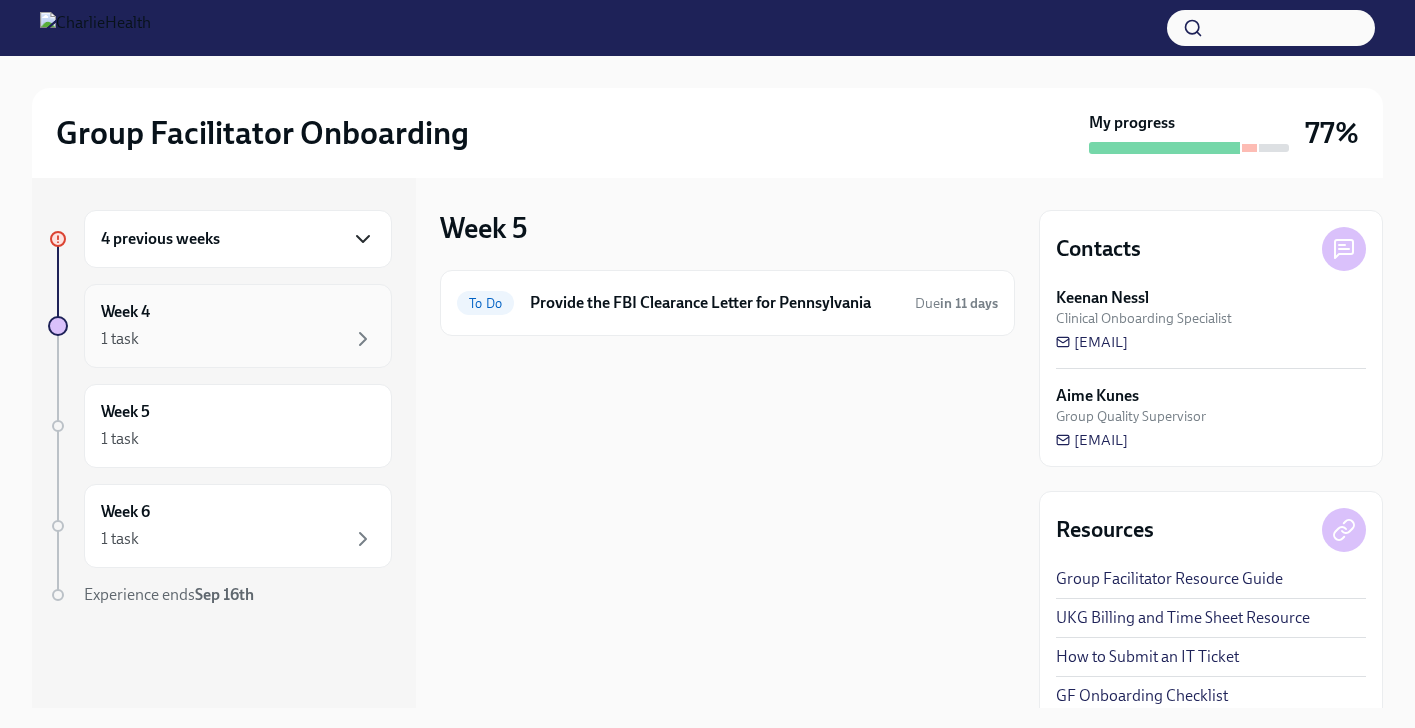 click on "Week 4 1 task" at bounding box center (238, 326) 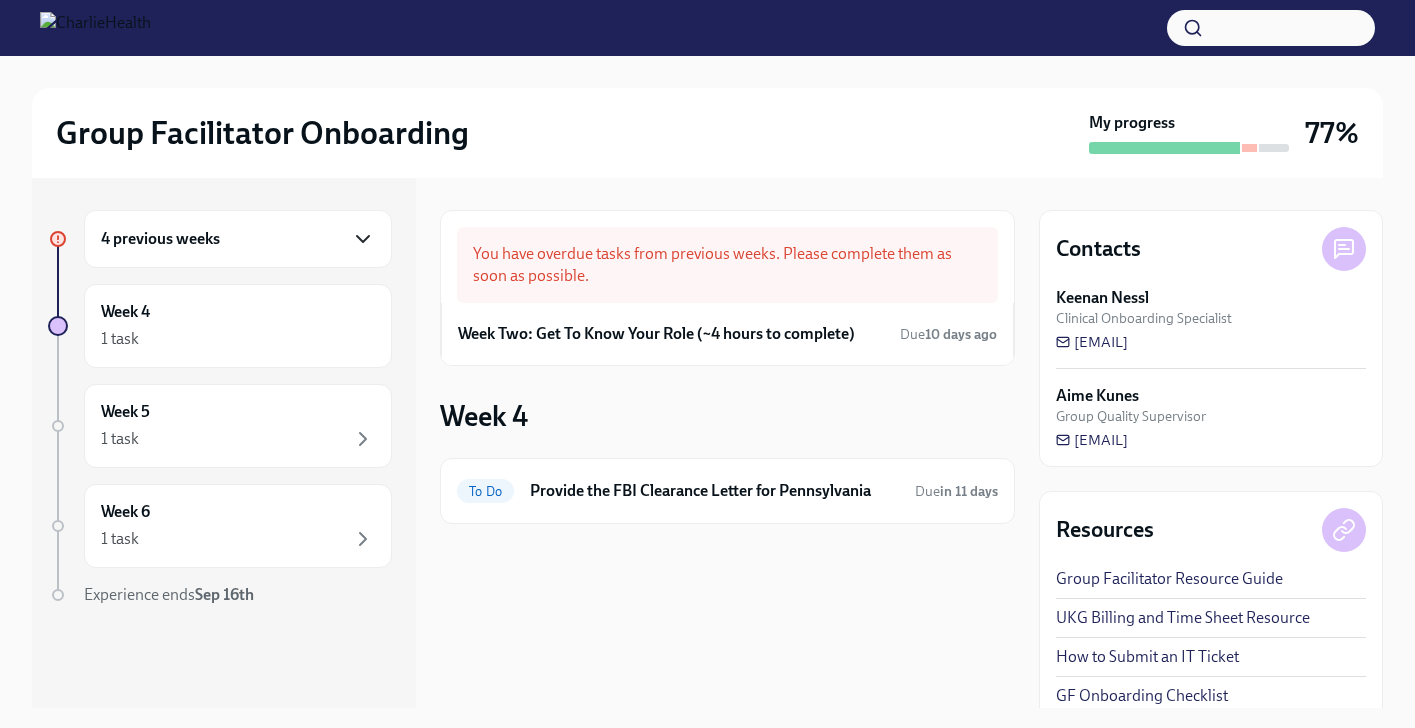 click on "4 previous weeks" at bounding box center (238, 239) 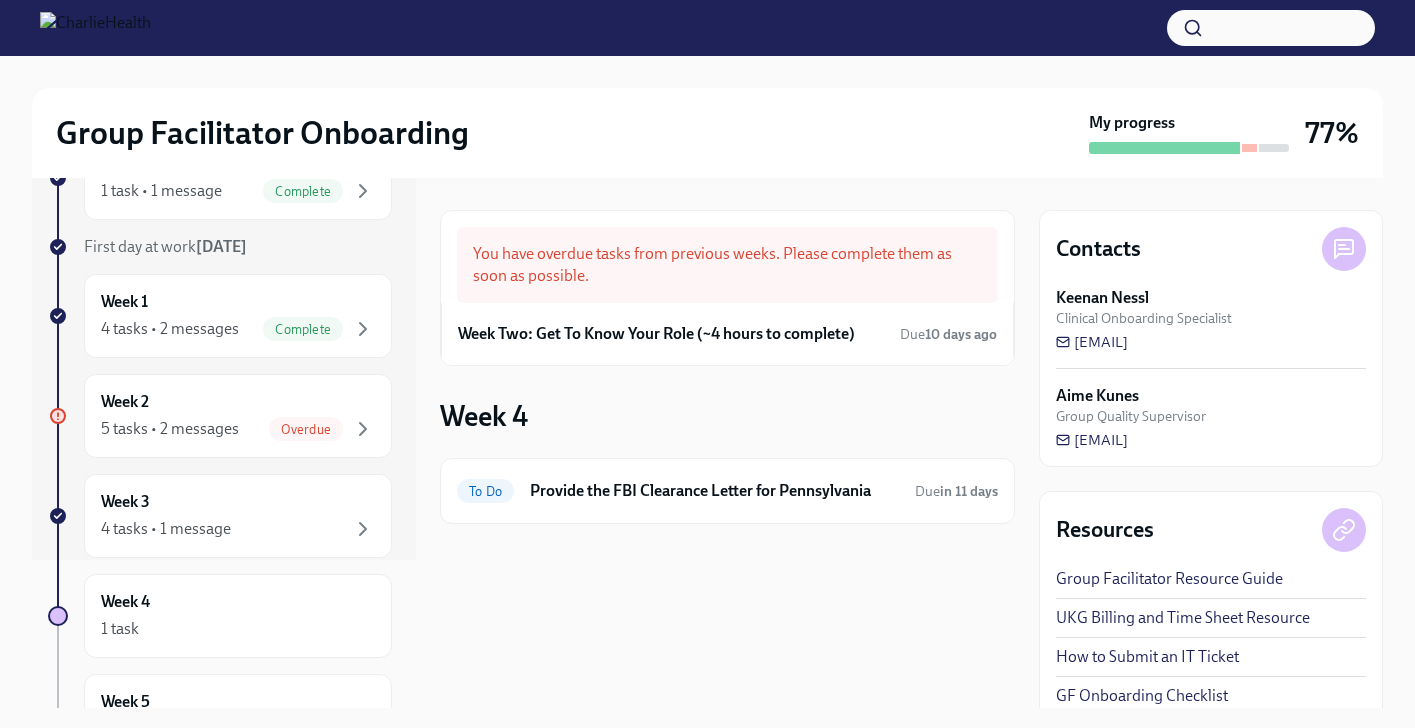 scroll, scrollTop: 154, scrollLeft: 0, axis: vertical 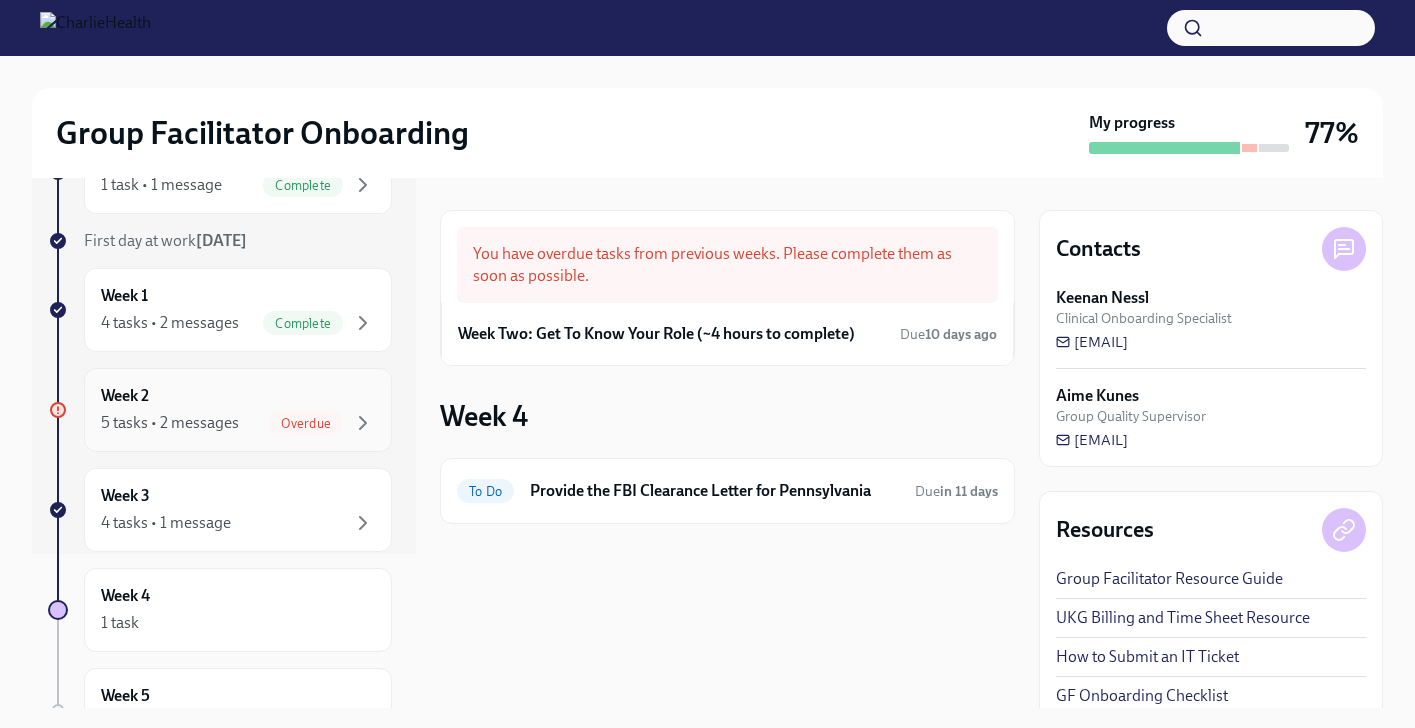 click on "Week 2 5 tasks • 2 messages Overdue" at bounding box center [238, 410] 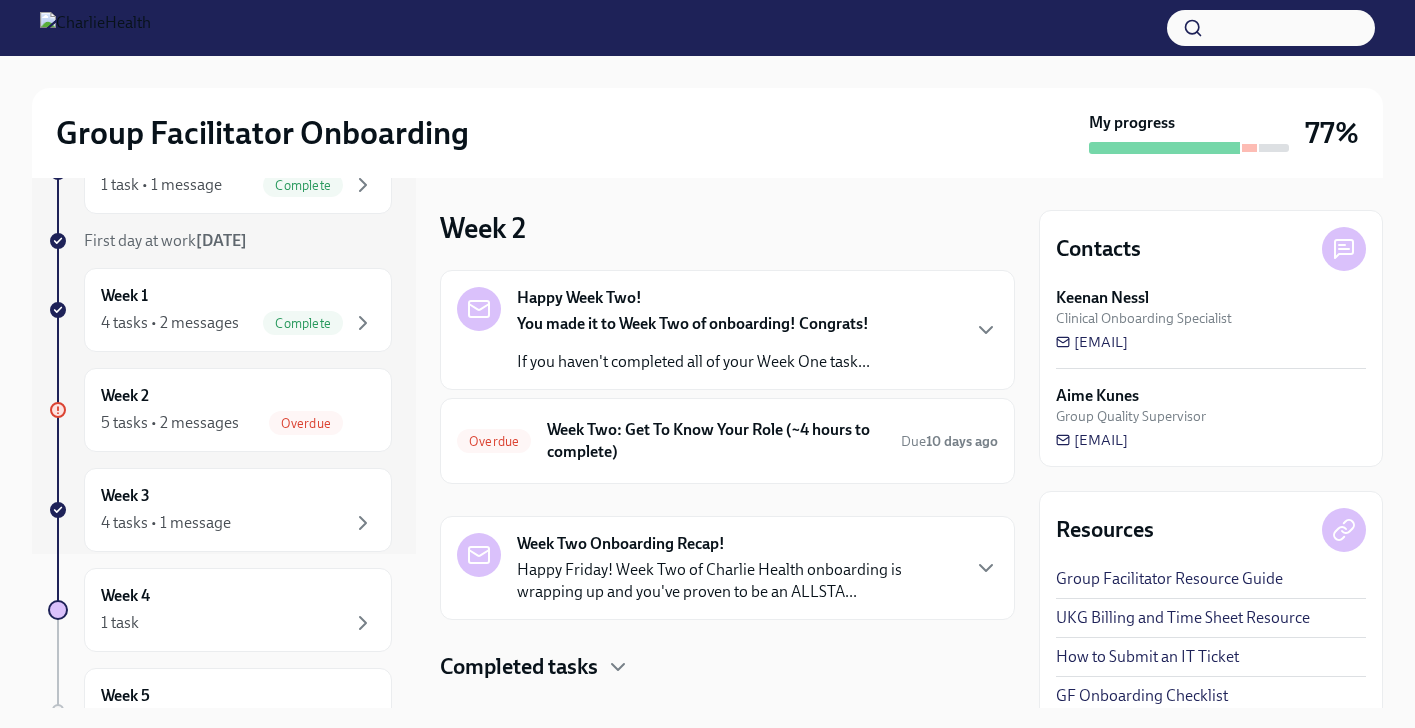 scroll, scrollTop: 38, scrollLeft: 0, axis: vertical 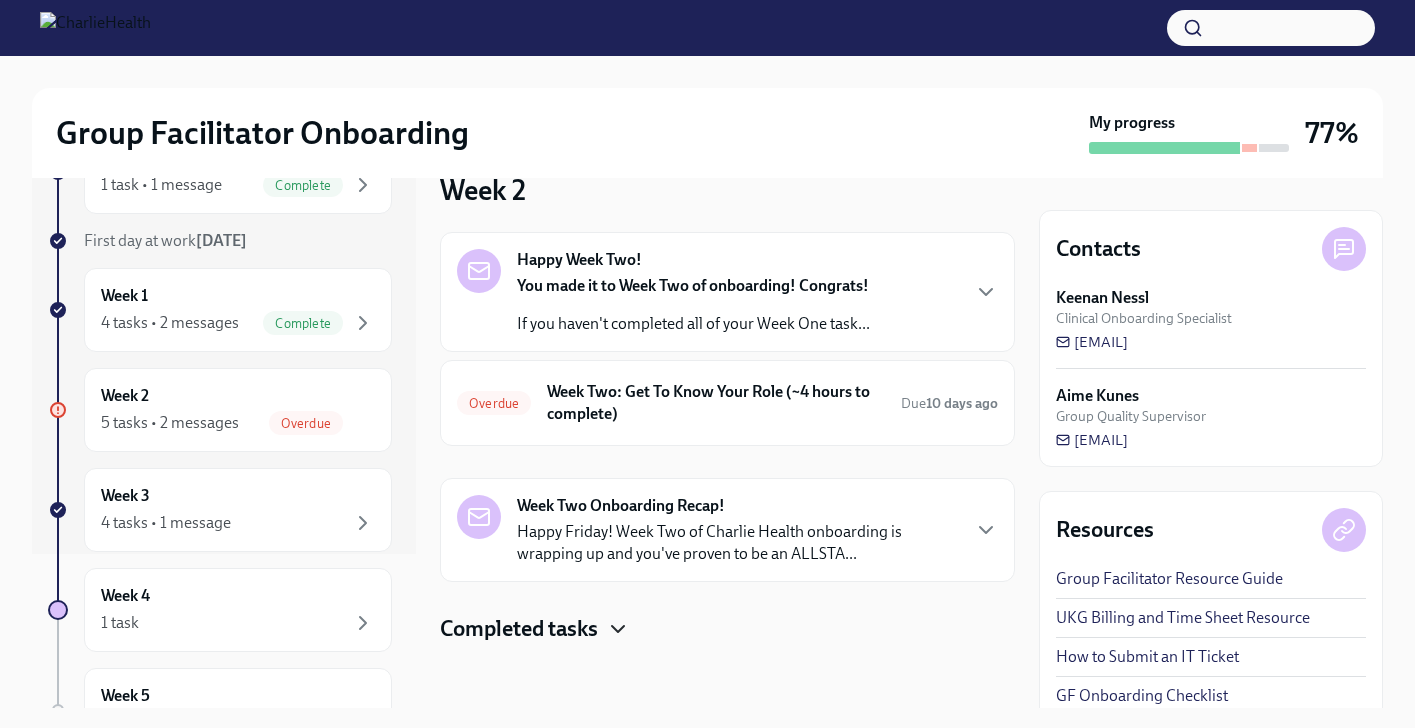 click 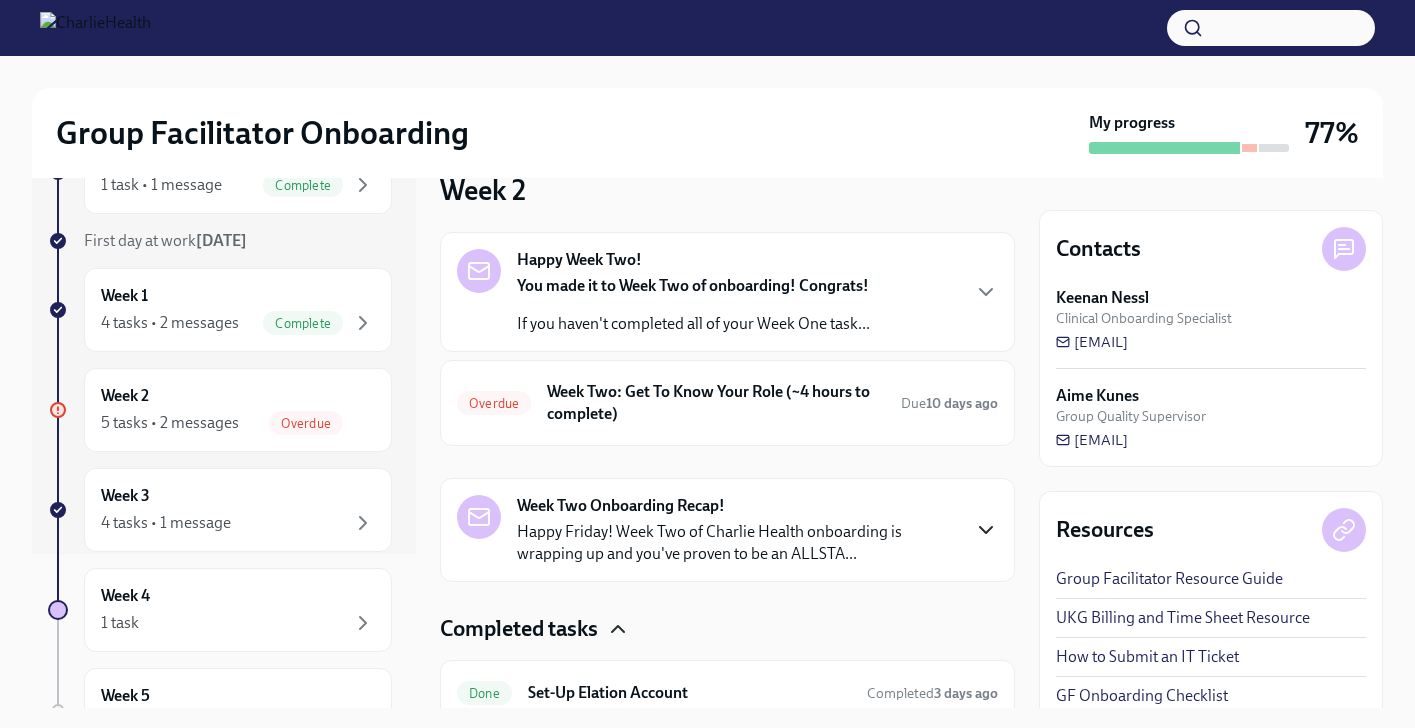 click 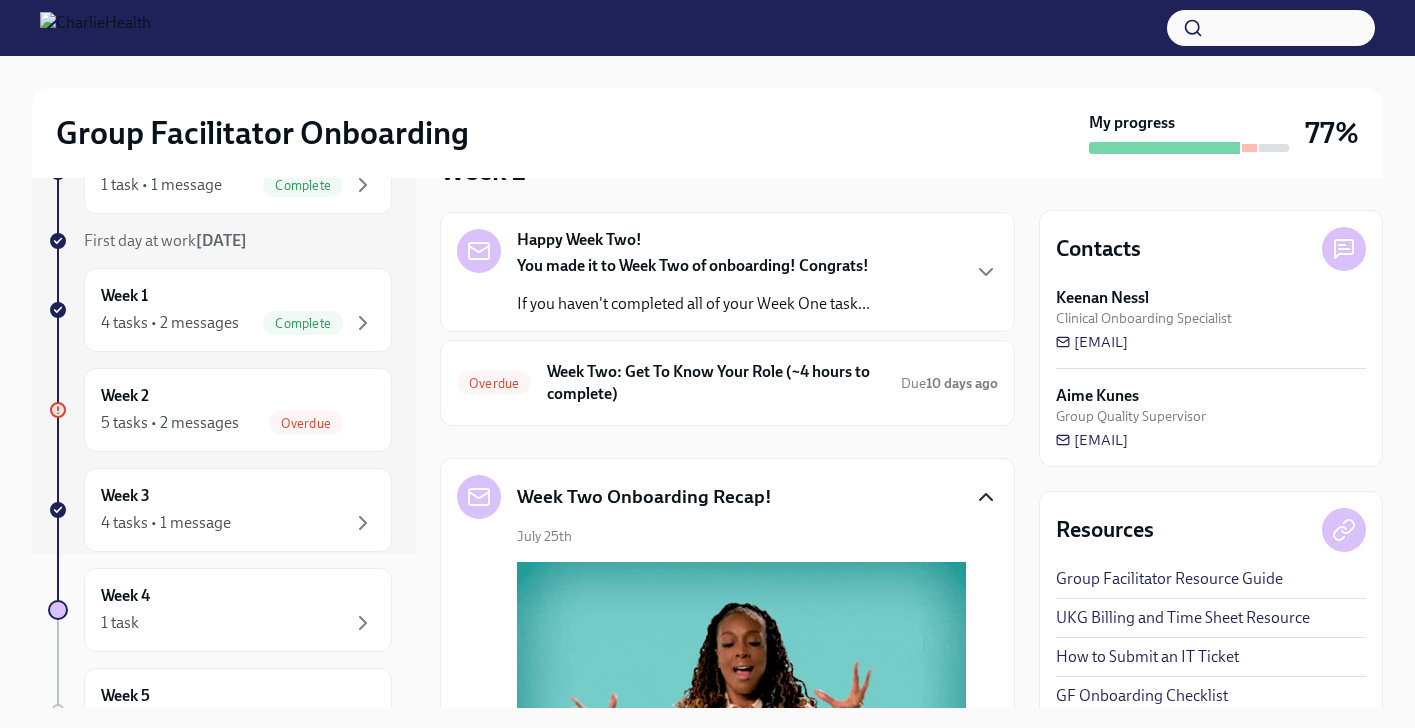 scroll, scrollTop: 16, scrollLeft: 0, axis: vertical 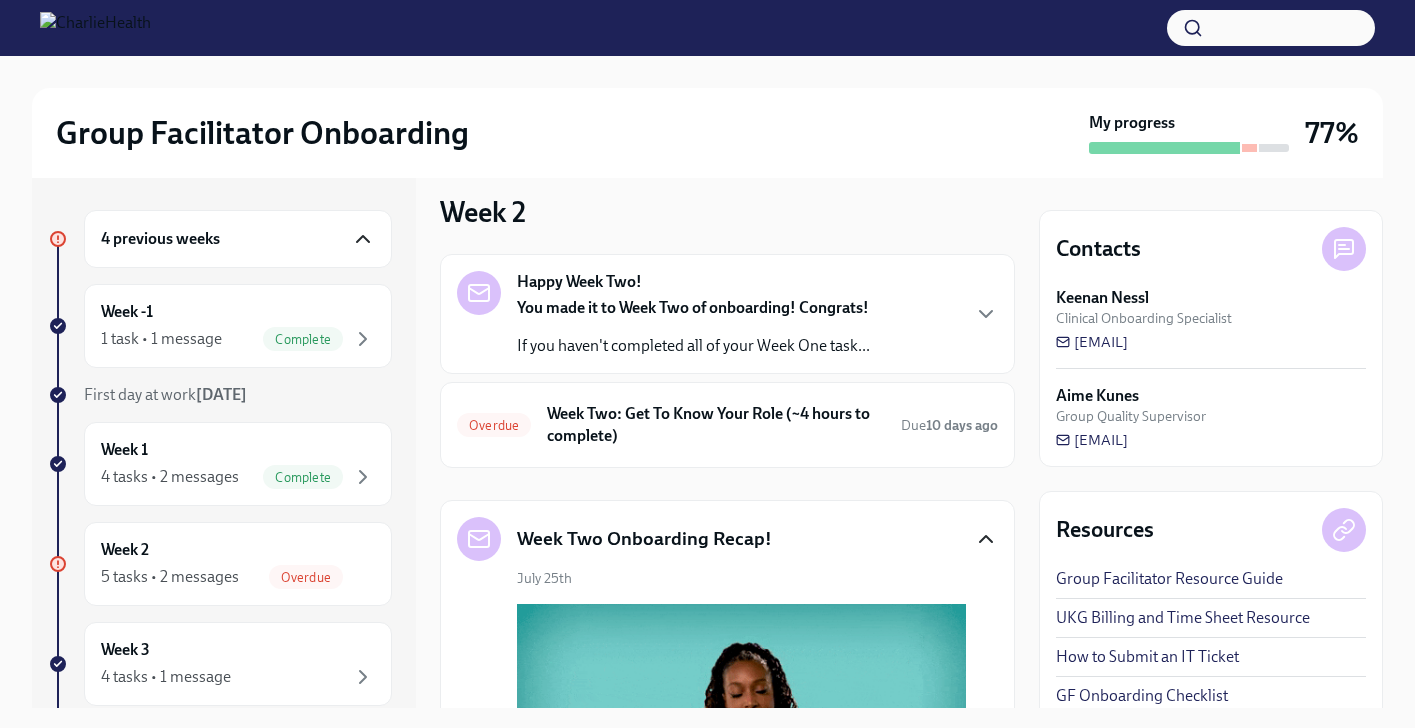 click on "4 previous weeks" at bounding box center (238, 239) 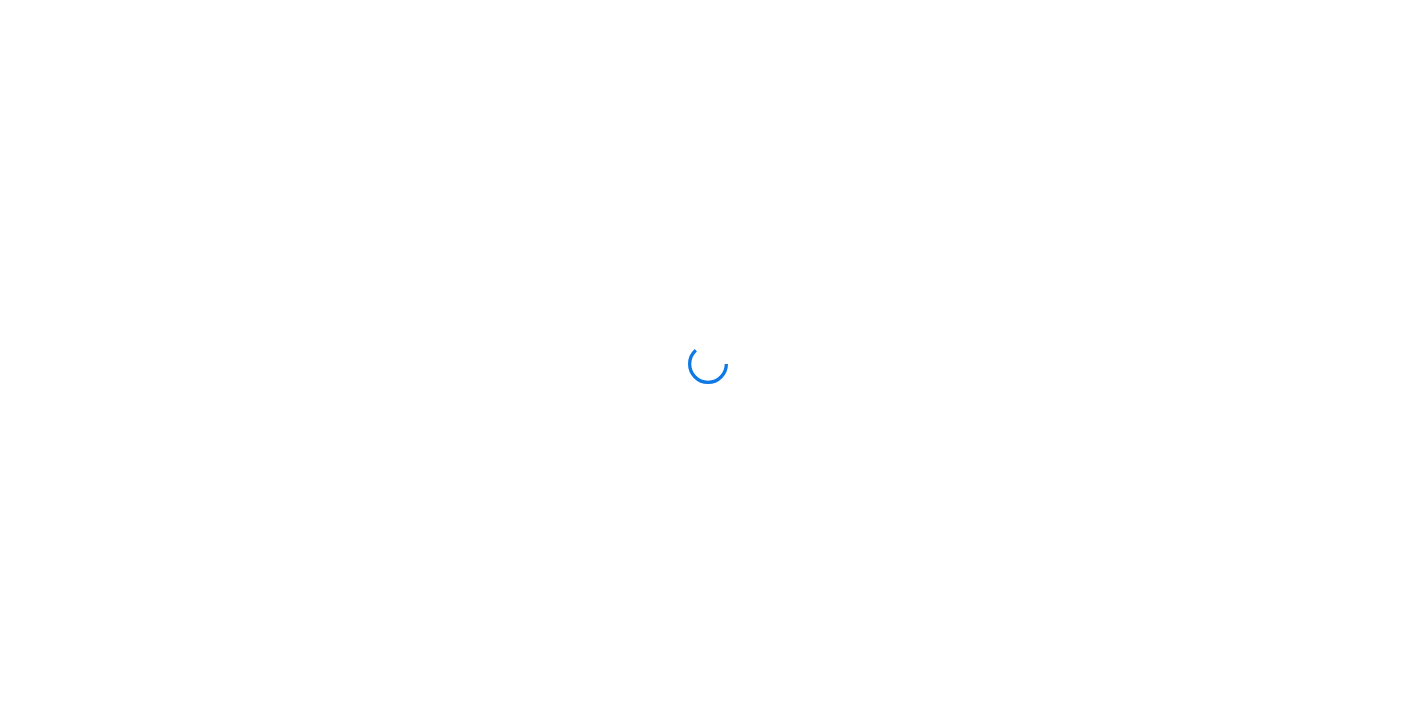 scroll, scrollTop: 0, scrollLeft: 0, axis: both 